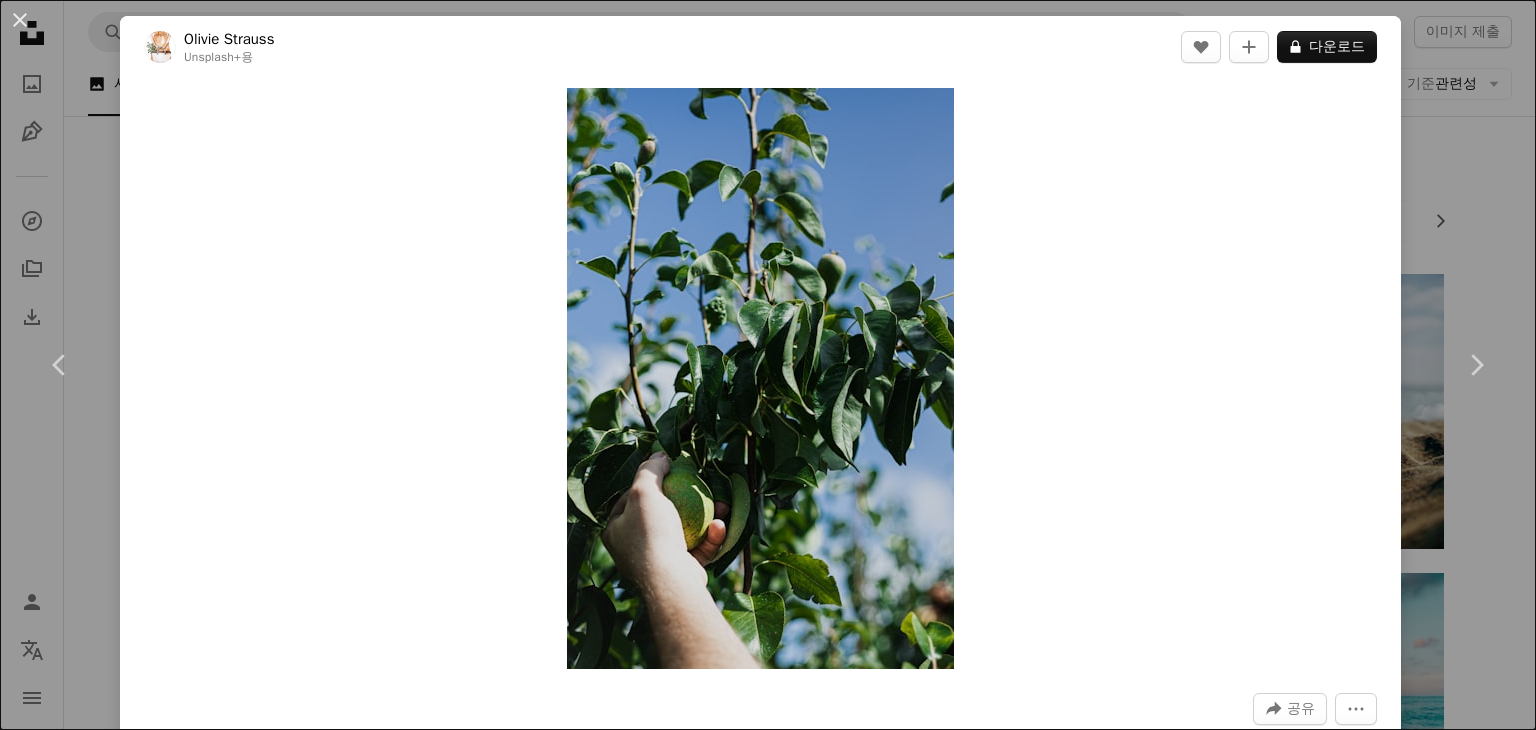 scroll, scrollTop: 20200, scrollLeft: 0, axis: vertical 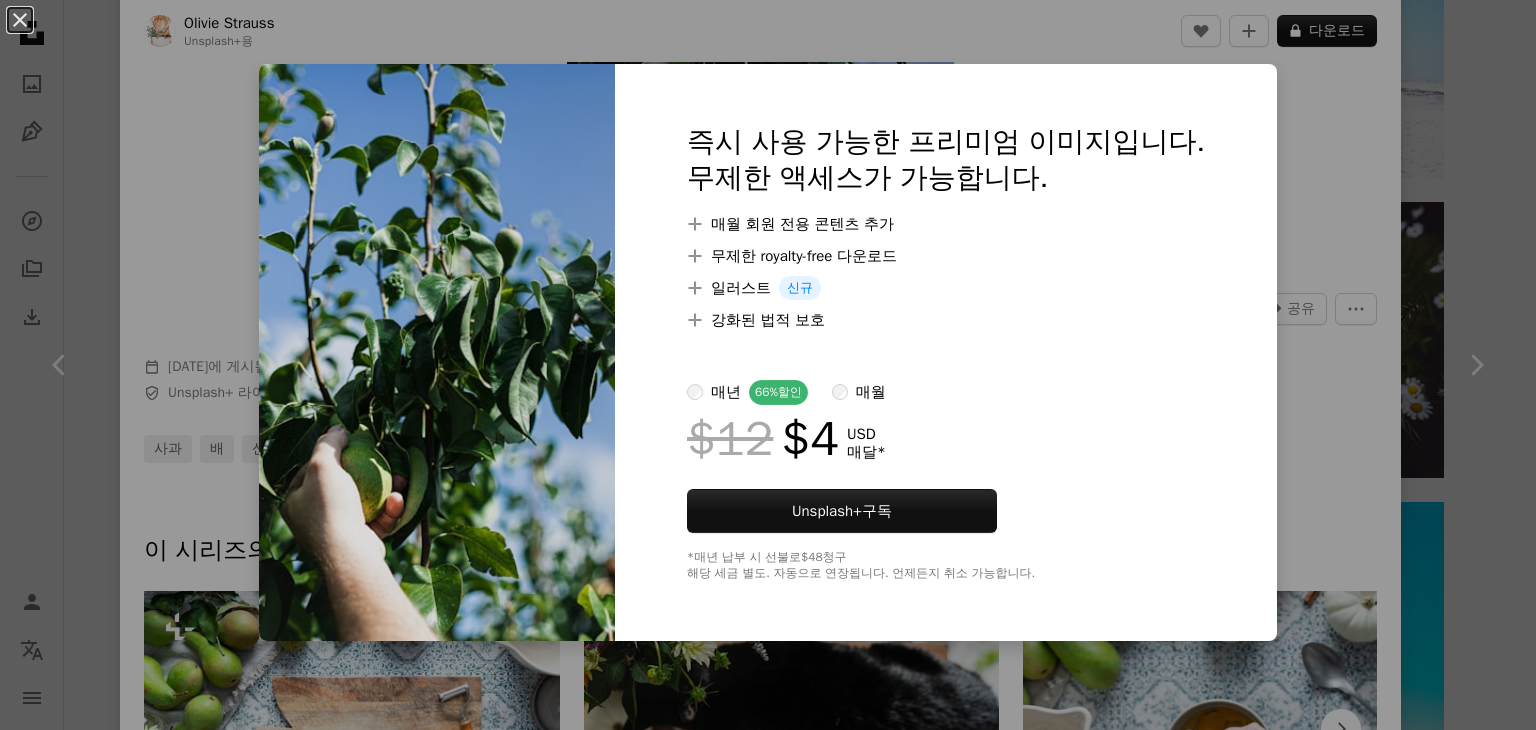 click on "An X shape 즉시 사용 가능한 프리미엄 이미지입니다. 무제한 액세스가 가능합니다. A plus sign 매월 회원 전용 콘텐츠 추가 A plus sign 무제한 royalty-free 다운로드 A plus sign 일러스트  신규 A plus sign 강화된 법적 보호 매년 66%  할인 매월 $12   $4 USD 매달 * Unsplash+  구독 *매년 납부 시 선불로  $48  청구 해당 세금 별도. 자동으로 연장됩니다. 언제든지 취소 가능합니다." at bounding box center [768, 365] 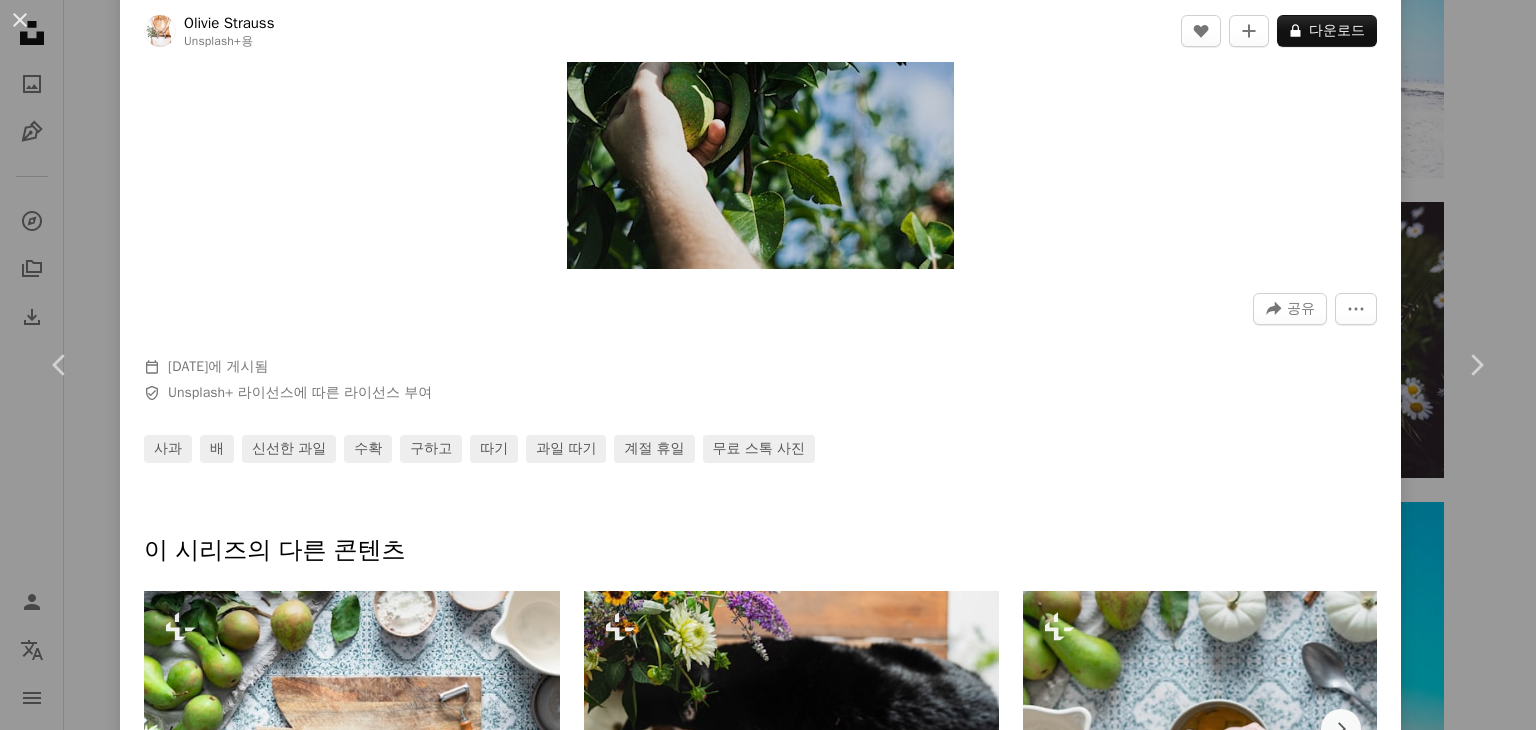 click on "[DATE] [PLACE]" at bounding box center (768, 365) 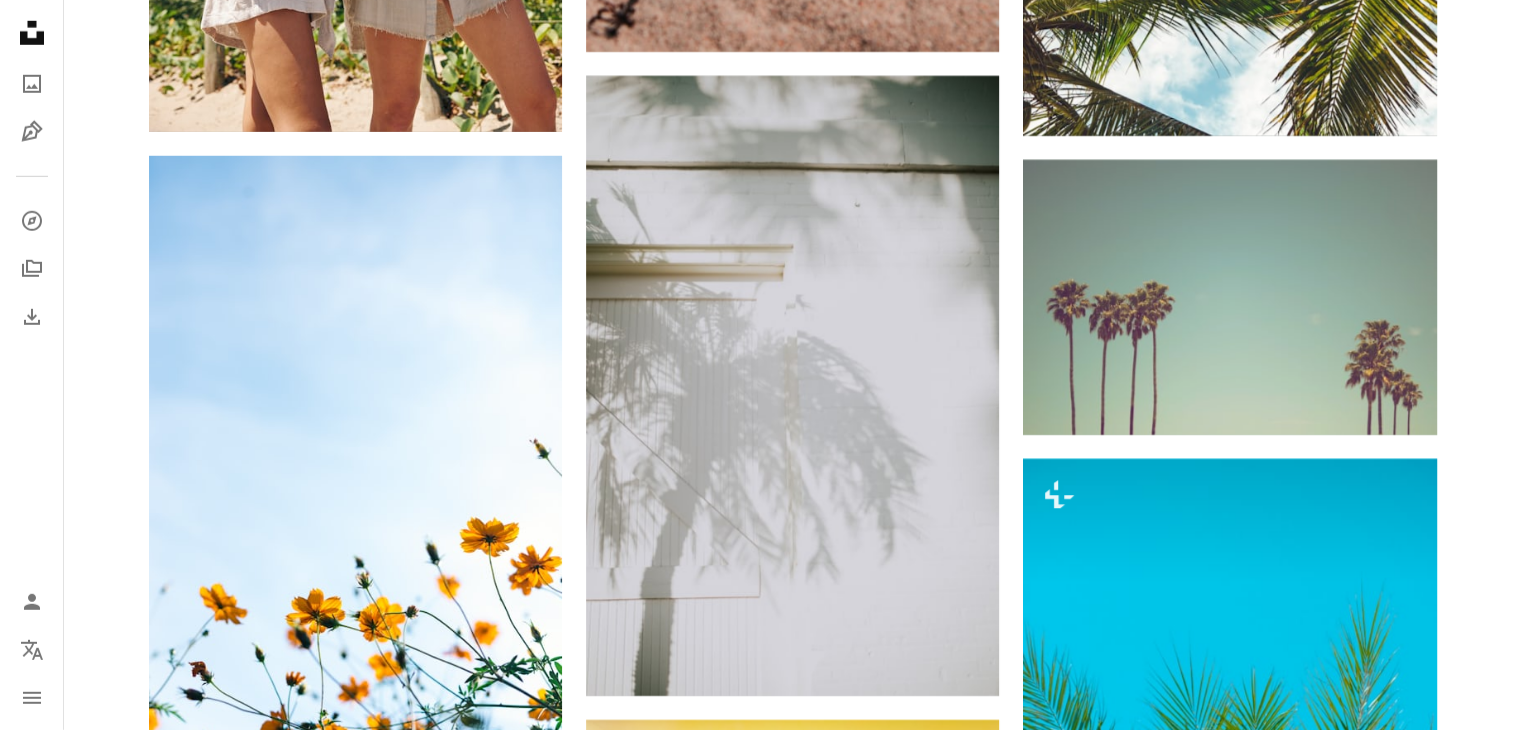 scroll, scrollTop: 13000, scrollLeft: 0, axis: vertical 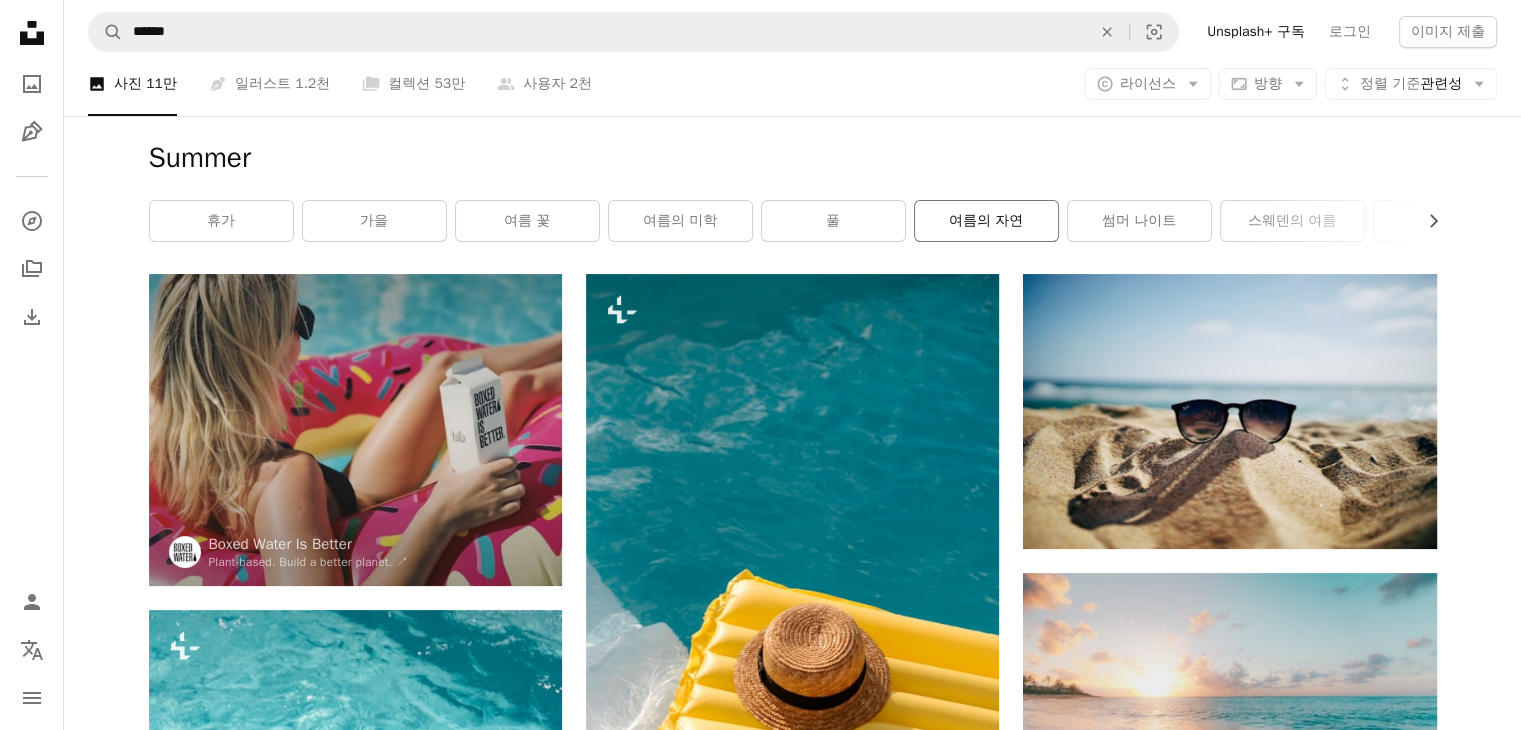 click on "여름의 자연" at bounding box center [986, 221] 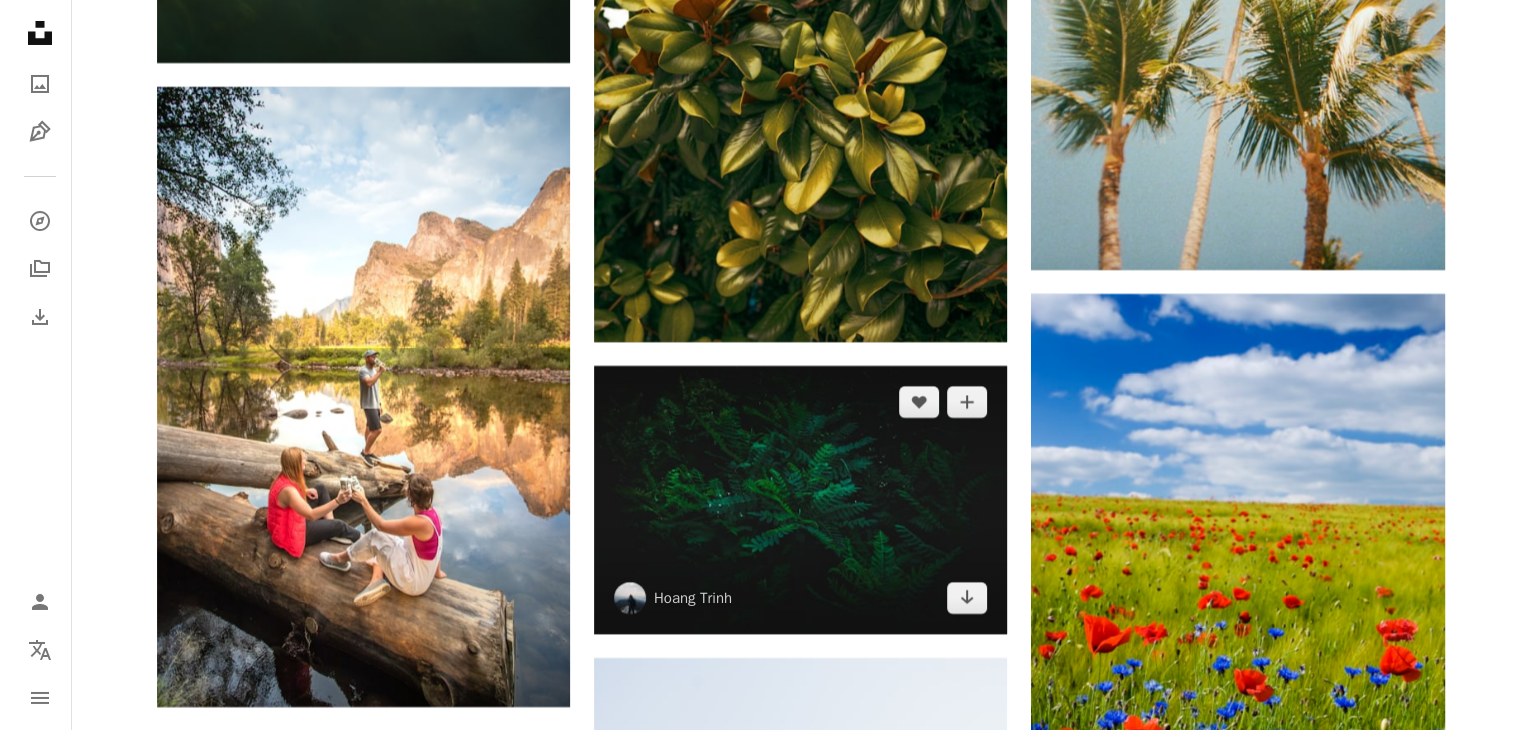 scroll, scrollTop: 7400, scrollLeft: 0, axis: vertical 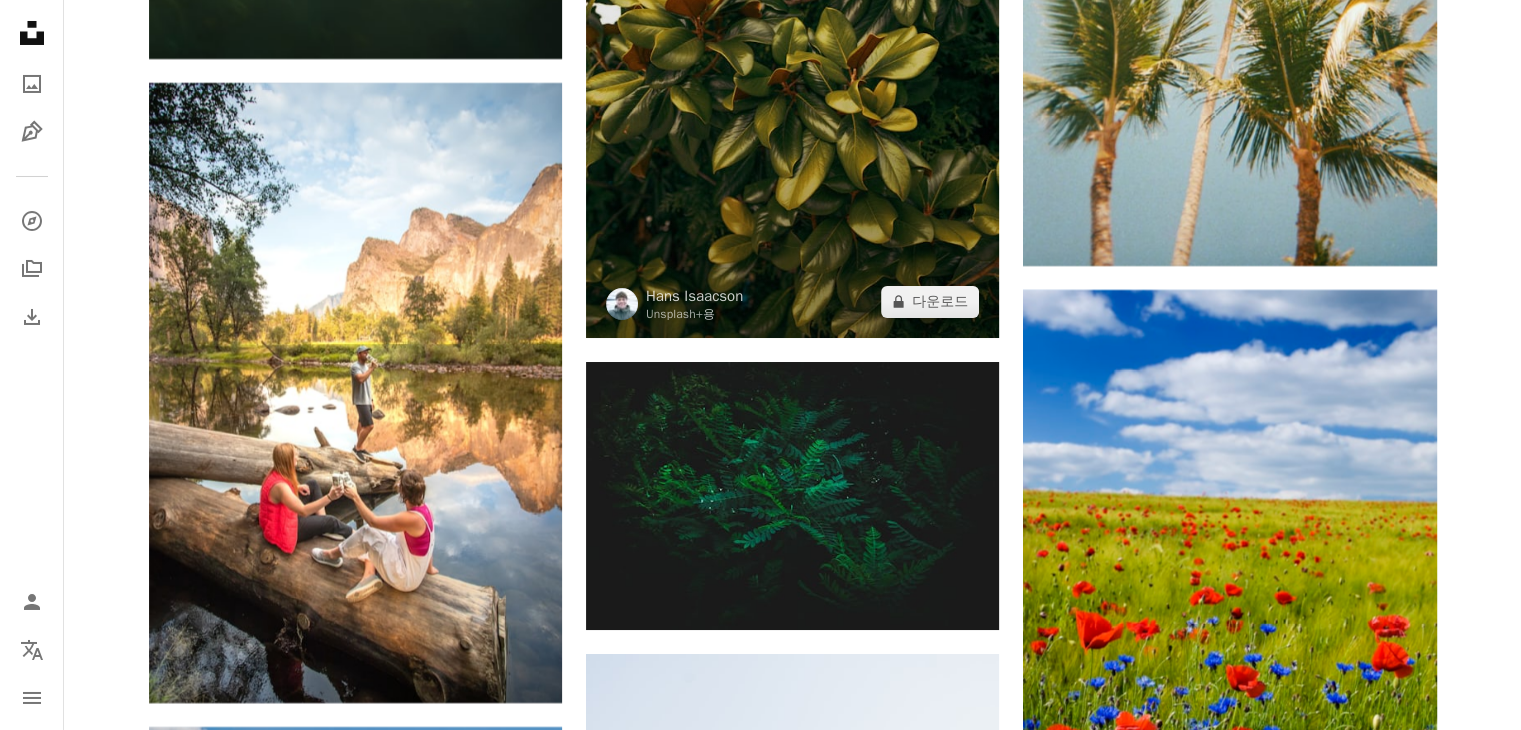 click at bounding box center [792, 28] 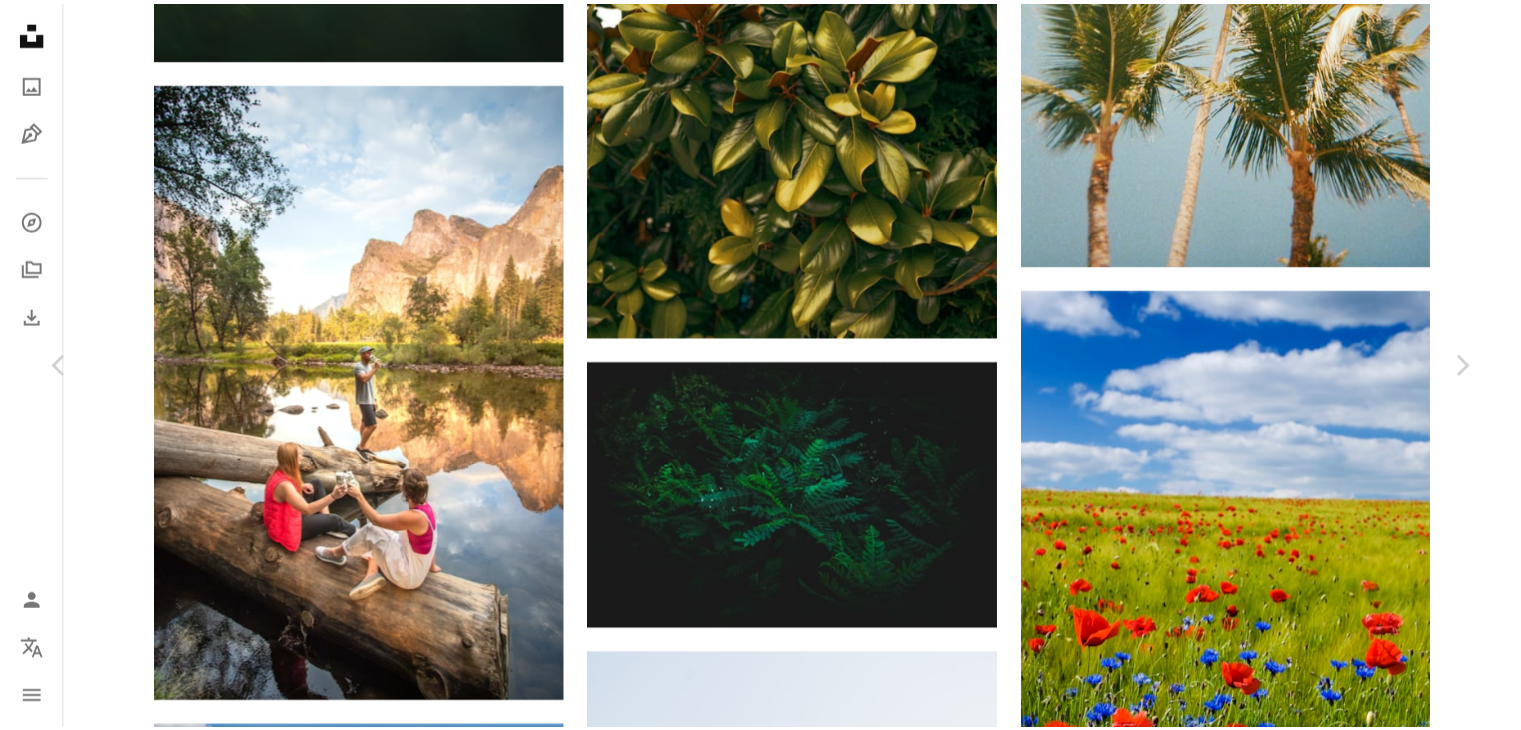 scroll, scrollTop: 2324, scrollLeft: 0, axis: vertical 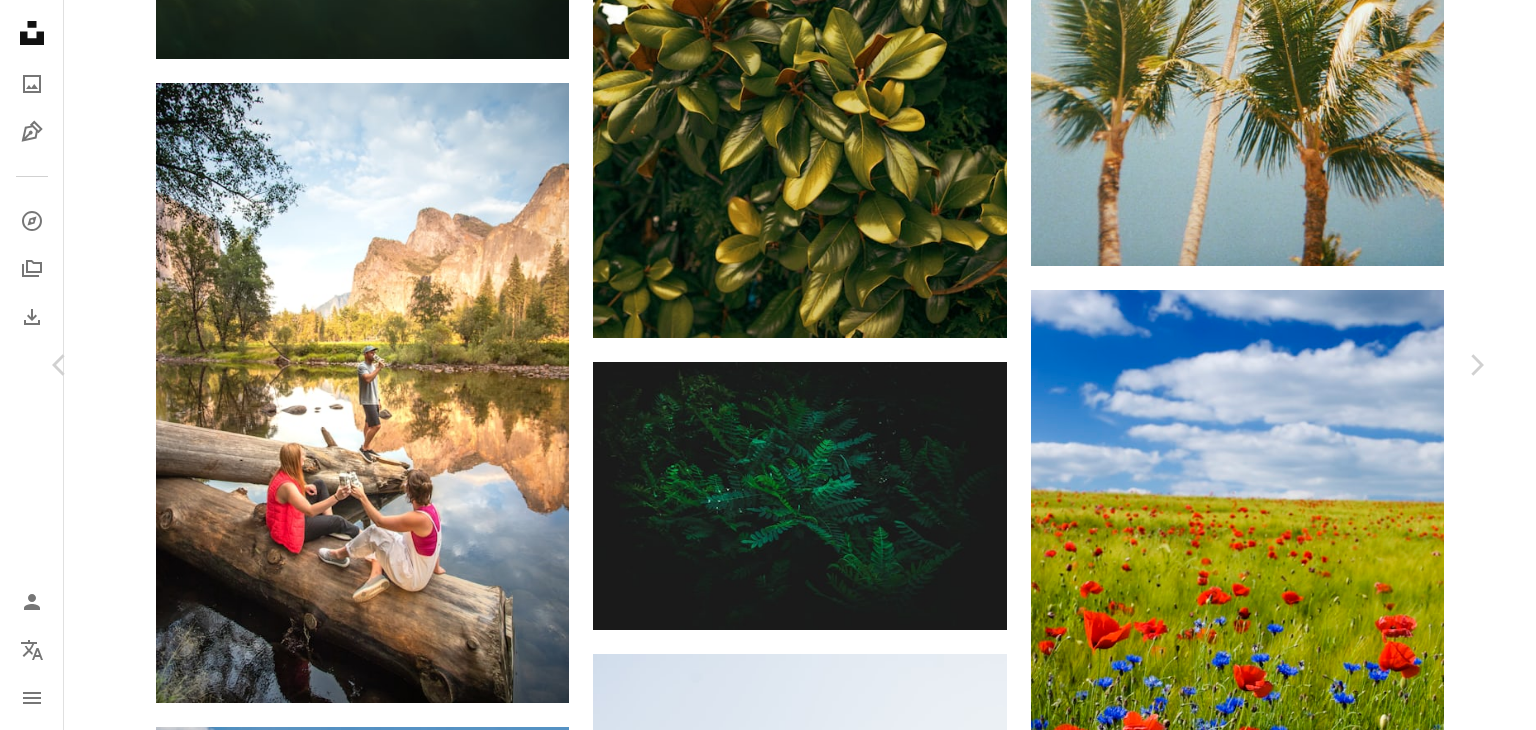 click on "[DATE] [PLACE]" at bounding box center (768, 3103) 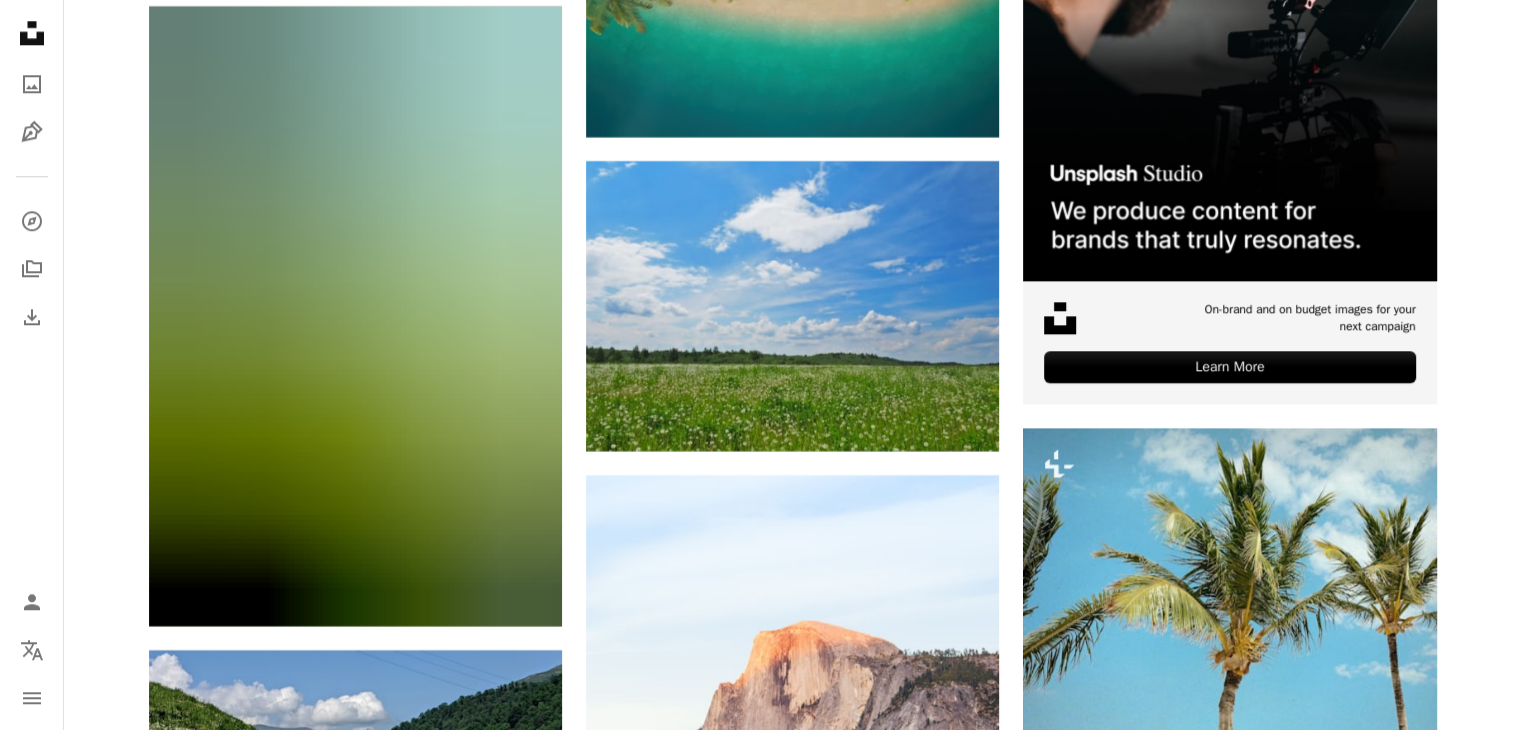 scroll, scrollTop: 9700, scrollLeft: 0, axis: vertical 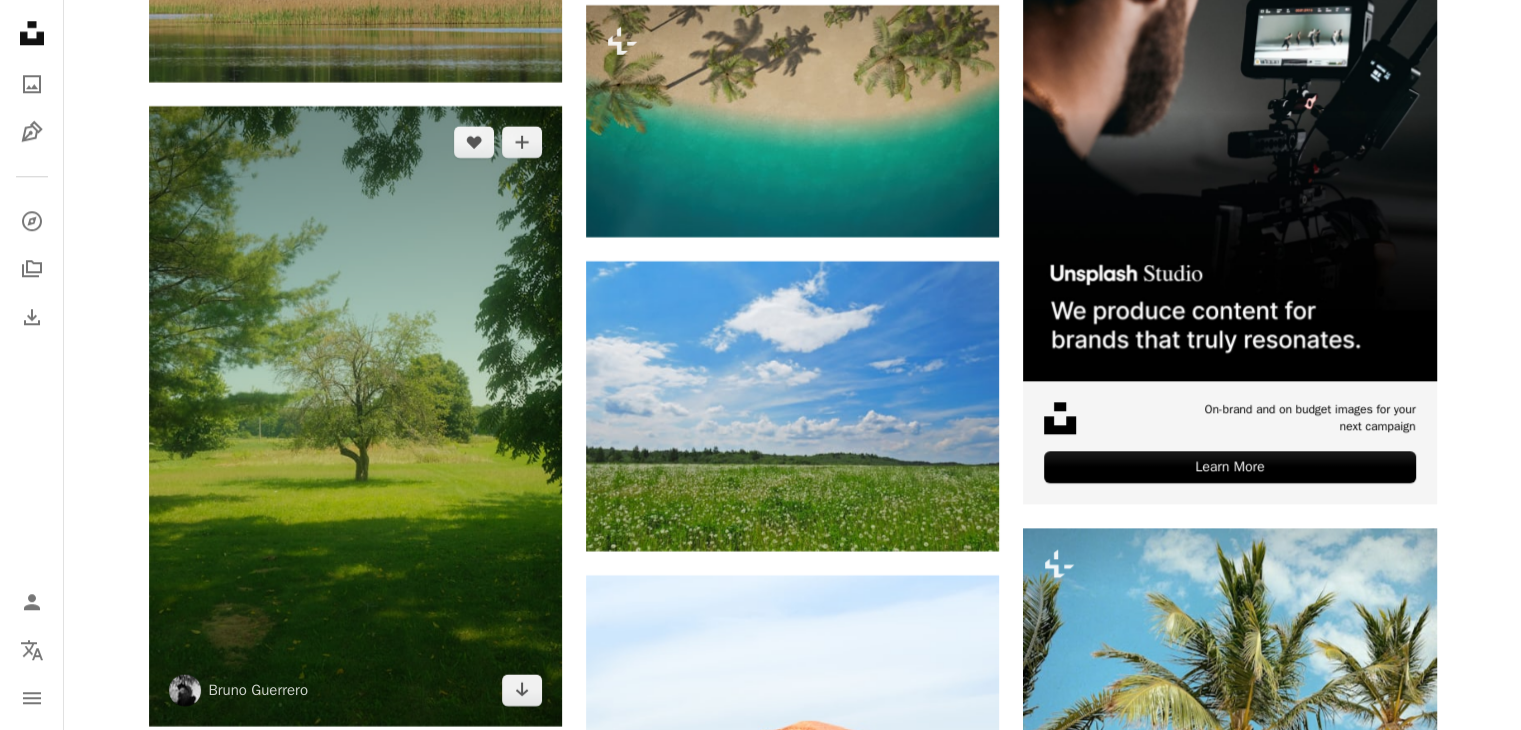 click at bounding box center [355, 416] 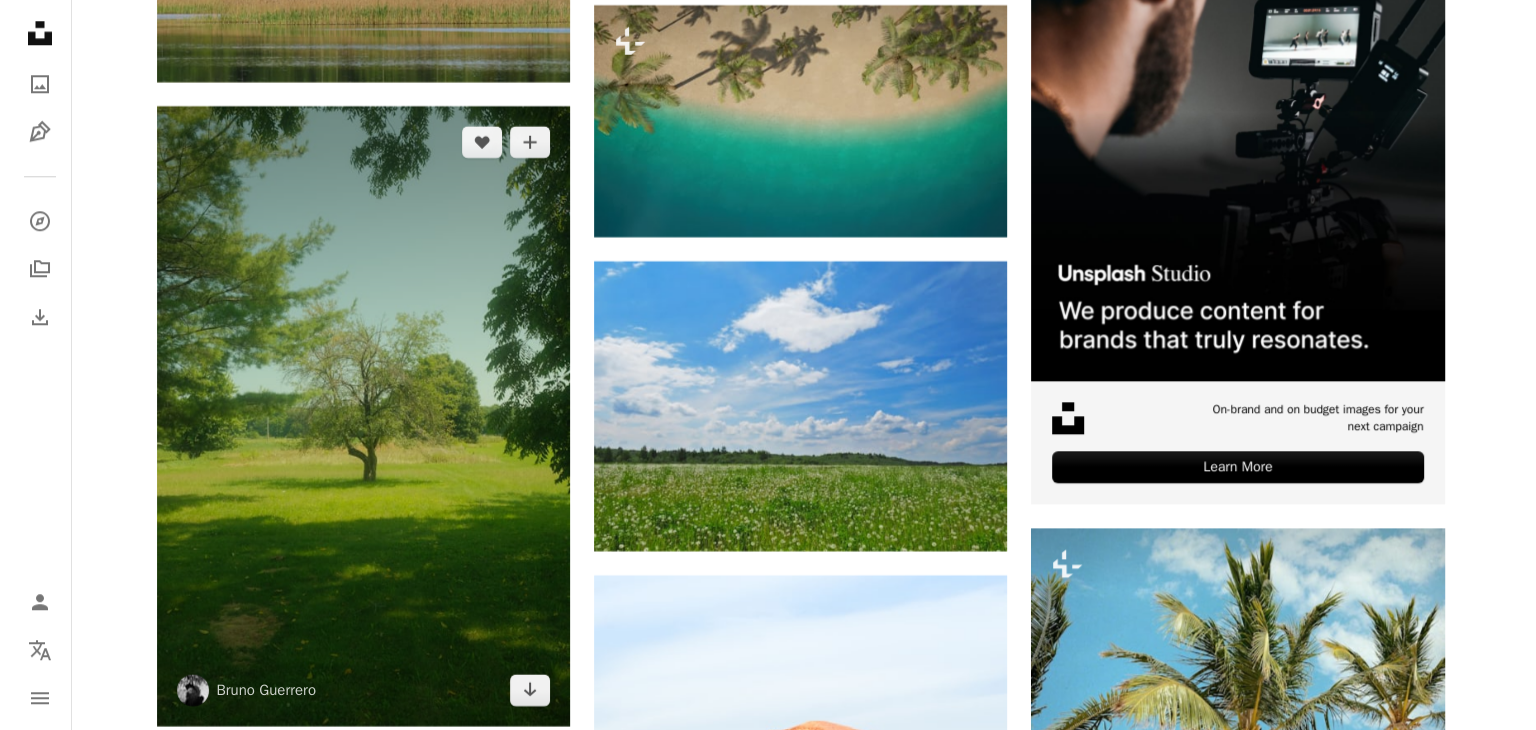 scroll, scrollTop: 9600, scrollLeft: 0, axis: vertical 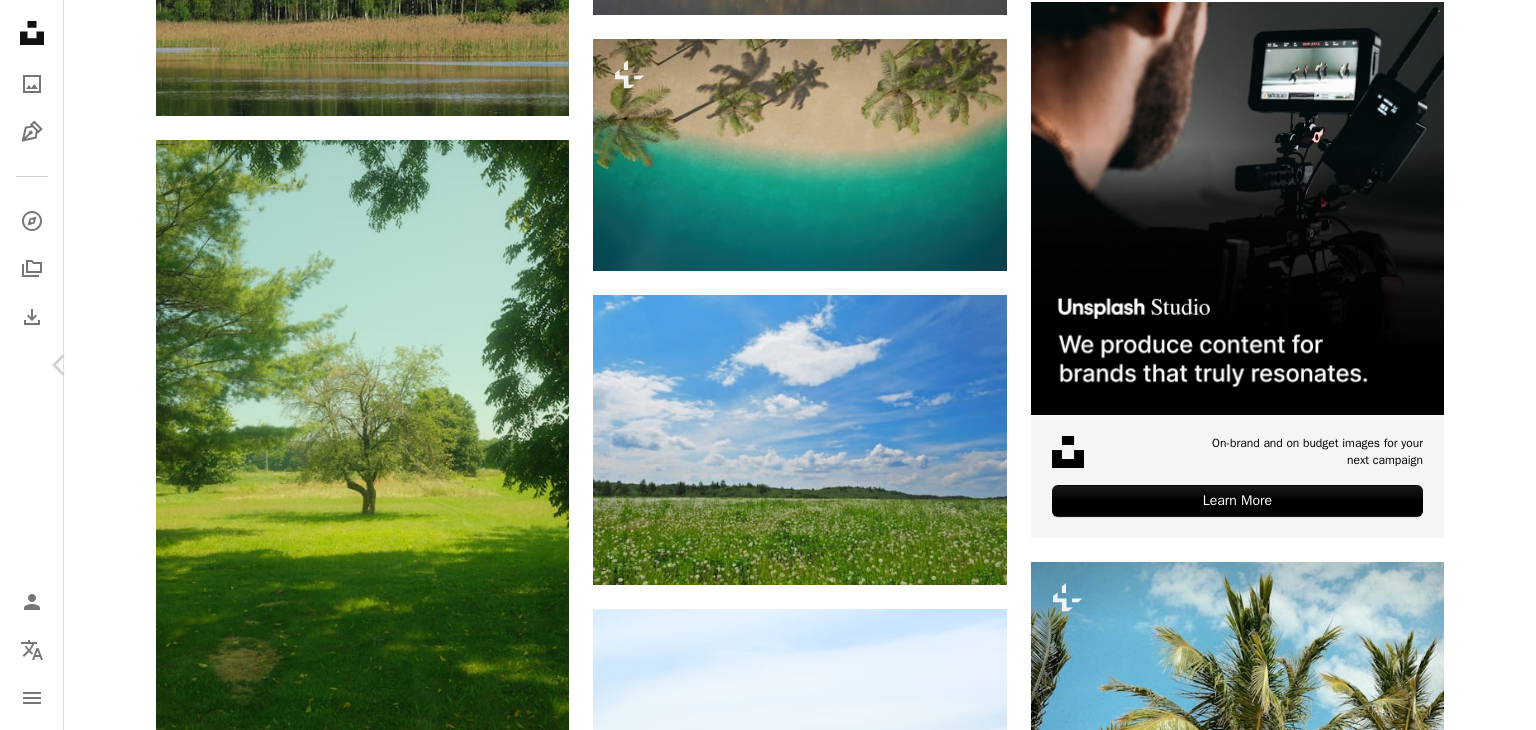 click on "Chevron right" at bounding box center (1476, 365) 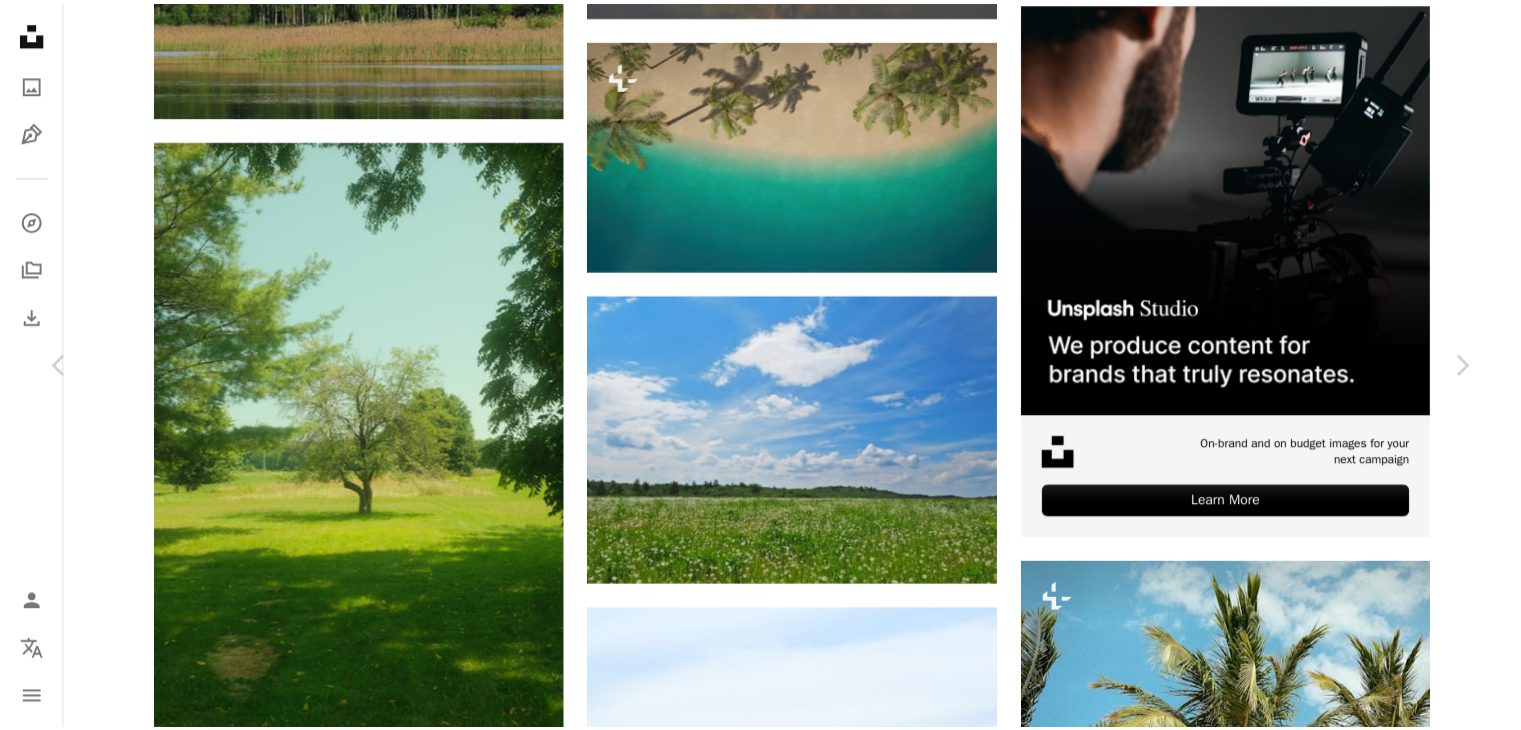 scroll, scrollTop: 2000, scrollLeft: 0, axis: vertical 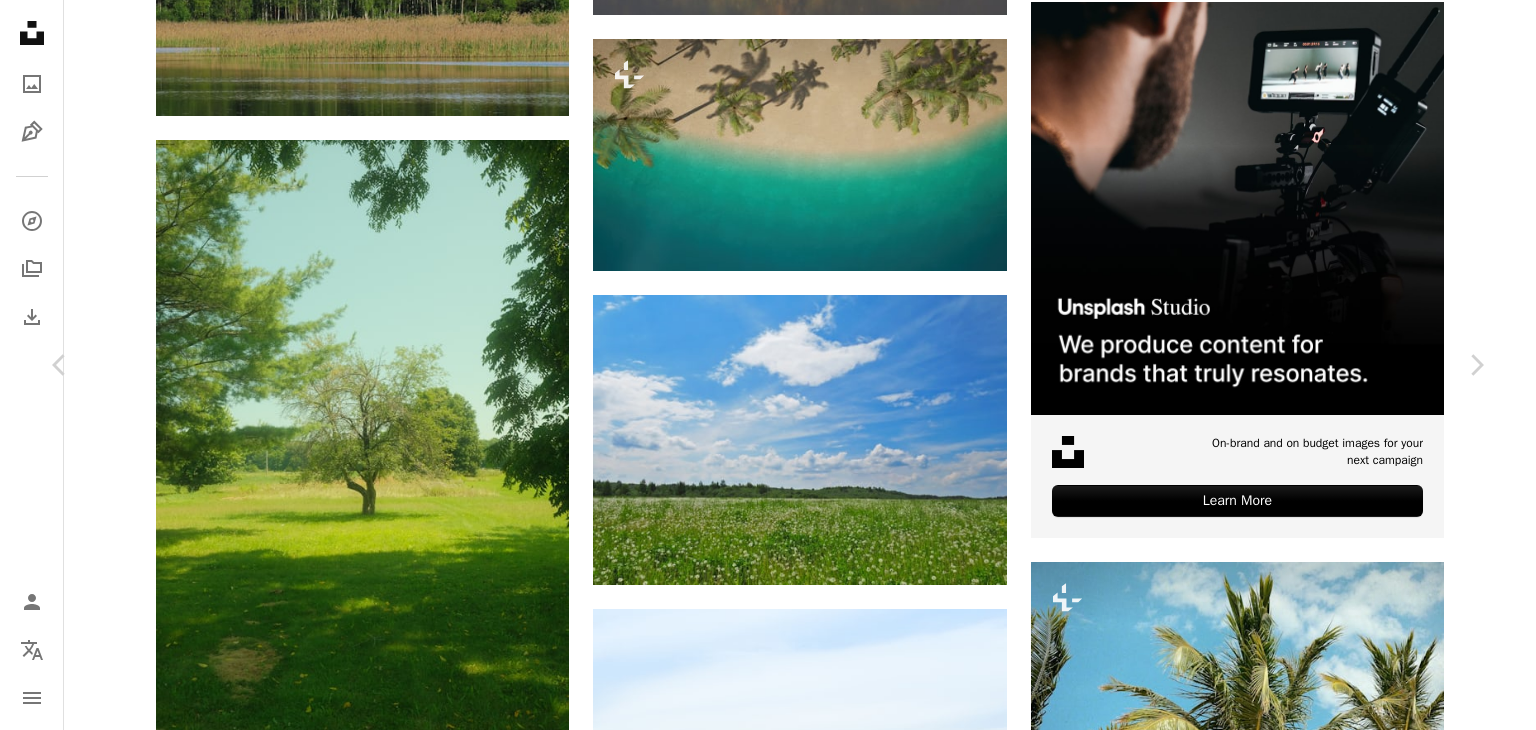 click on "[PLACE] [COUNTRY]" at bounding box center [768, 4022] 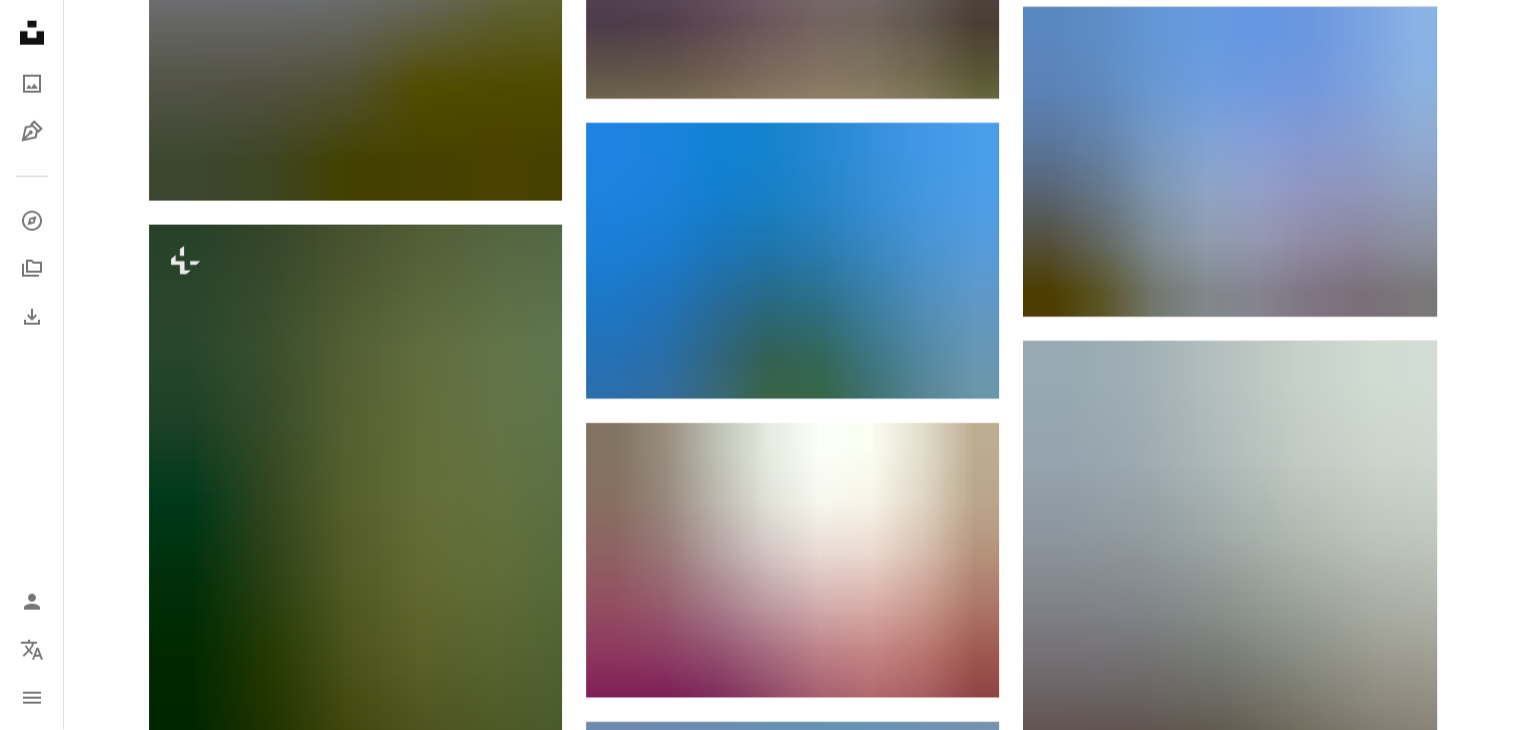 scroll, scrollTop: 4800, scrollLeft: 0, axis: vertical 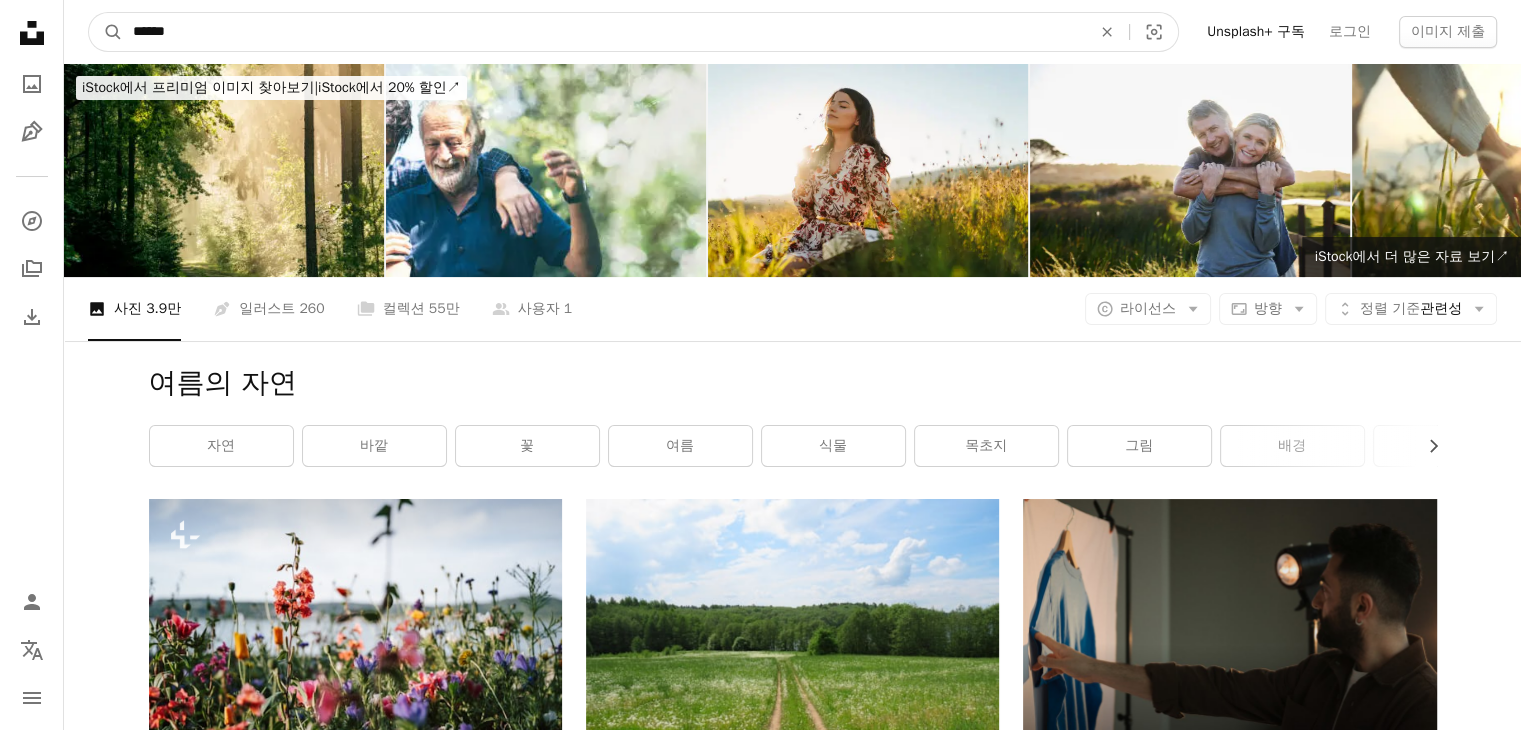 click on "******" at bounding box center [604, 32] 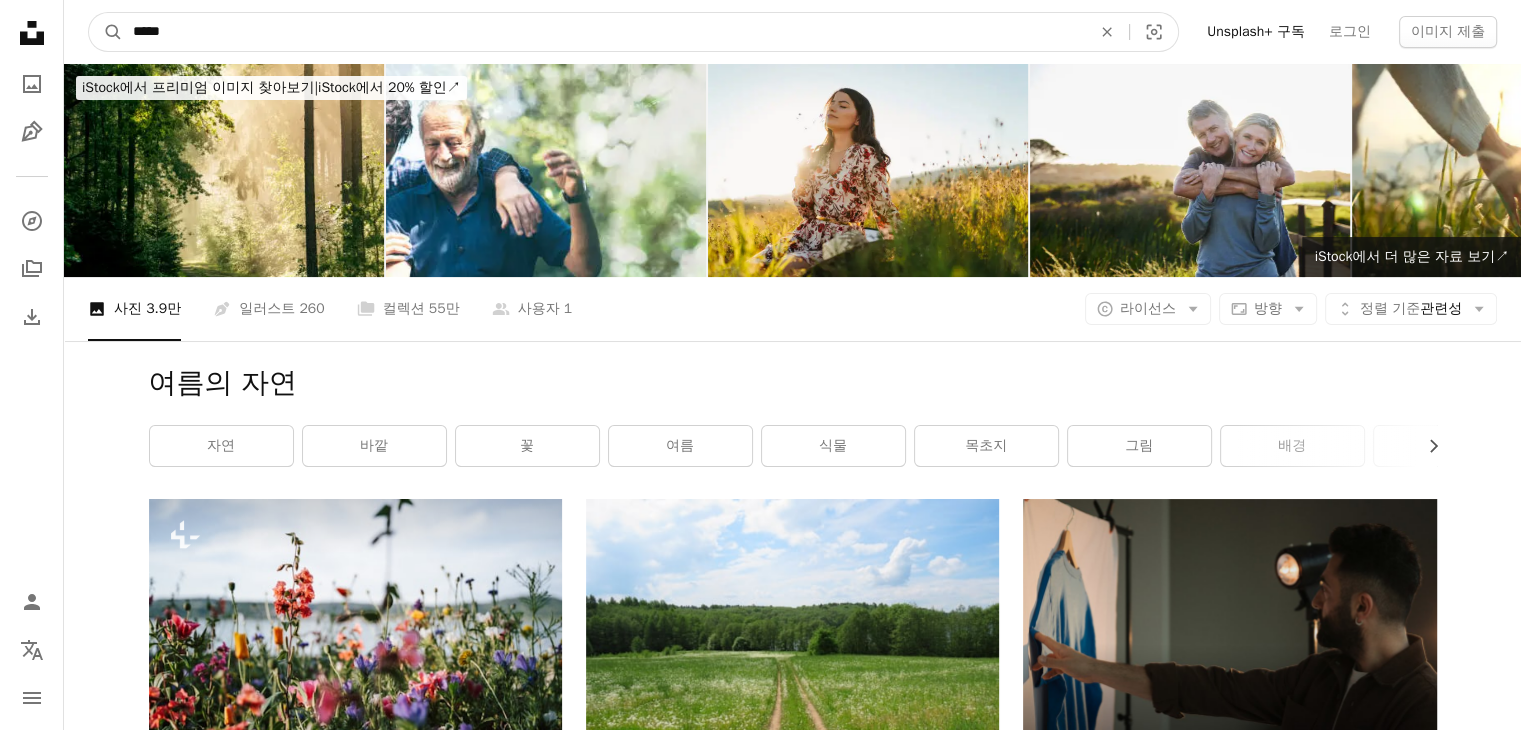 type on "*****" 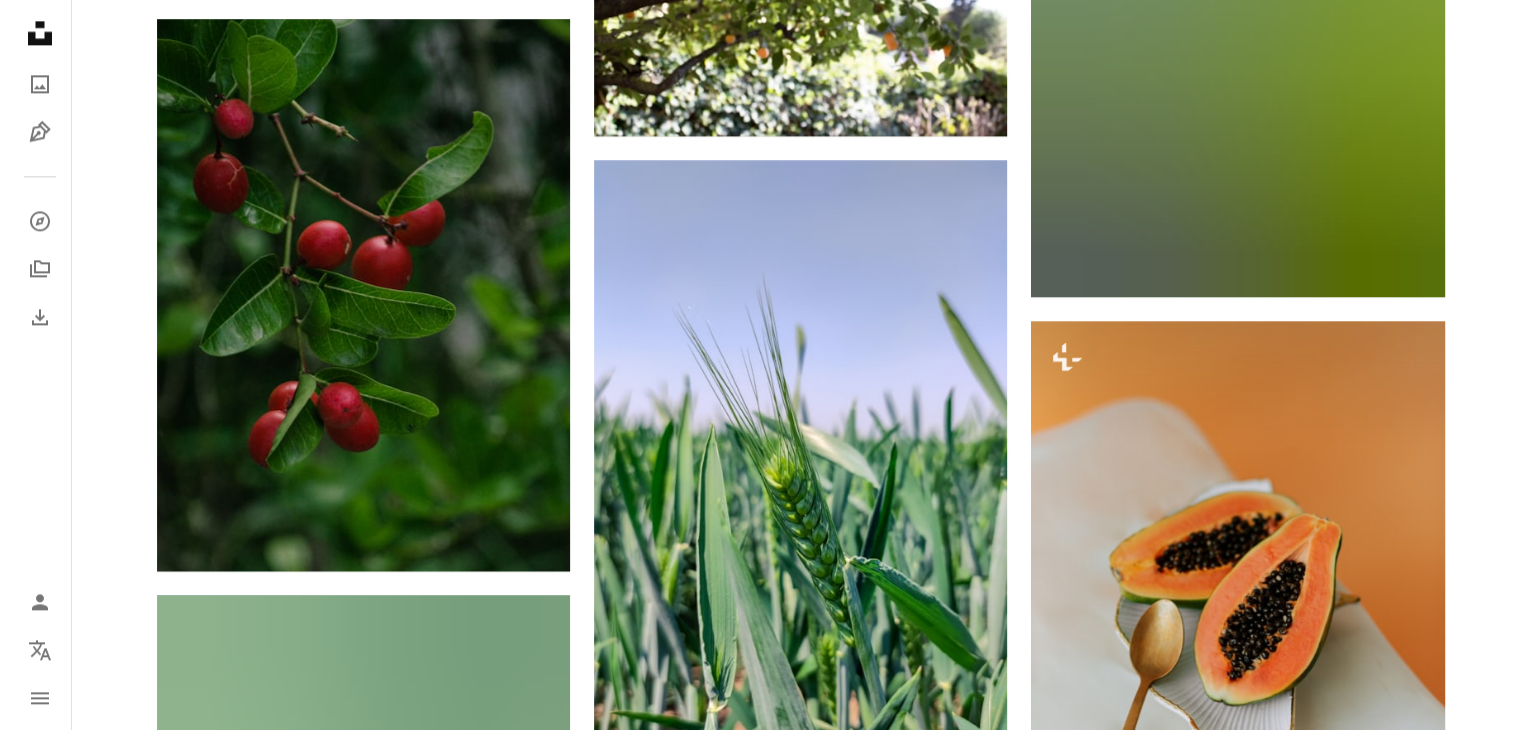 scroll, scrollTop: 2700, scrollLeft: 0, axis: vertical 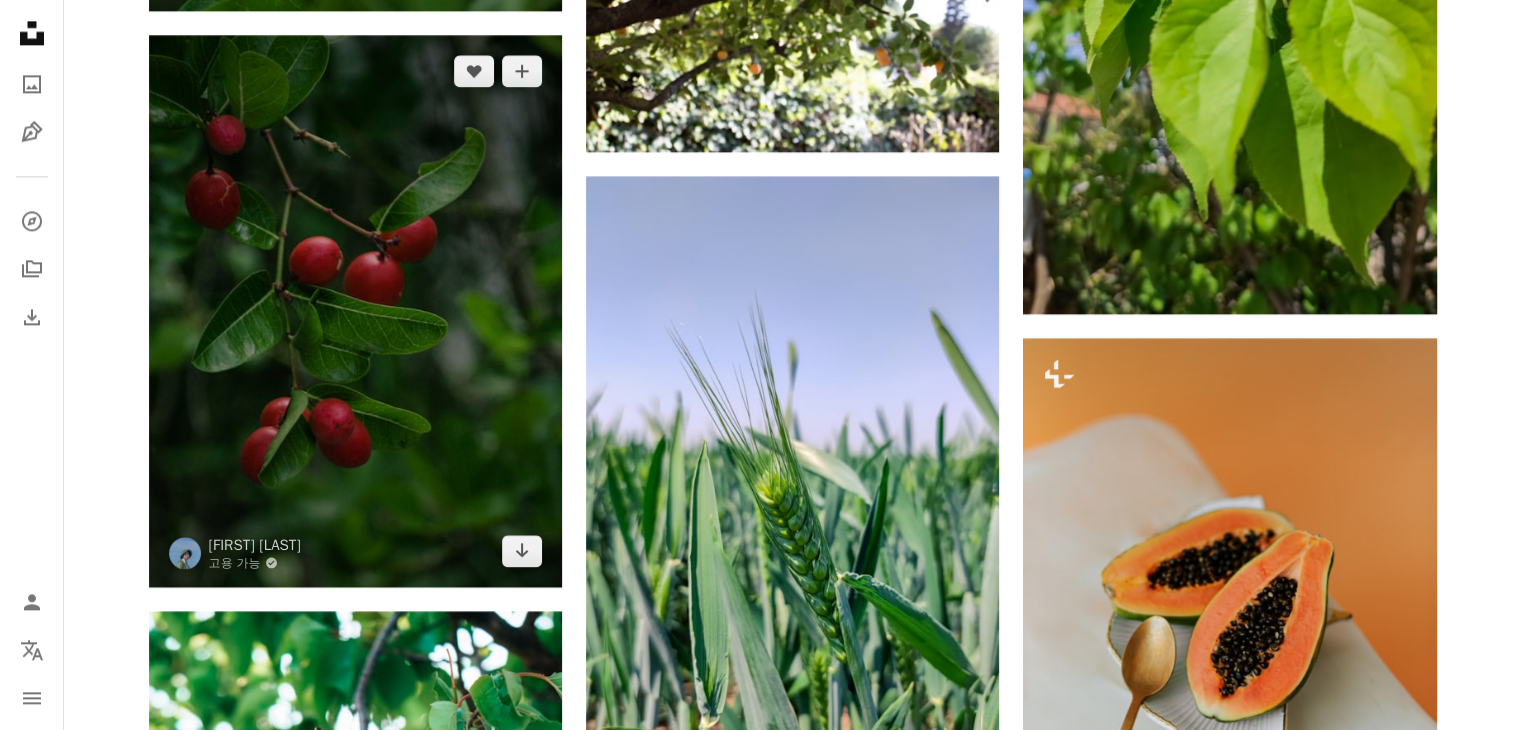 click at bounding box center (355, 310) 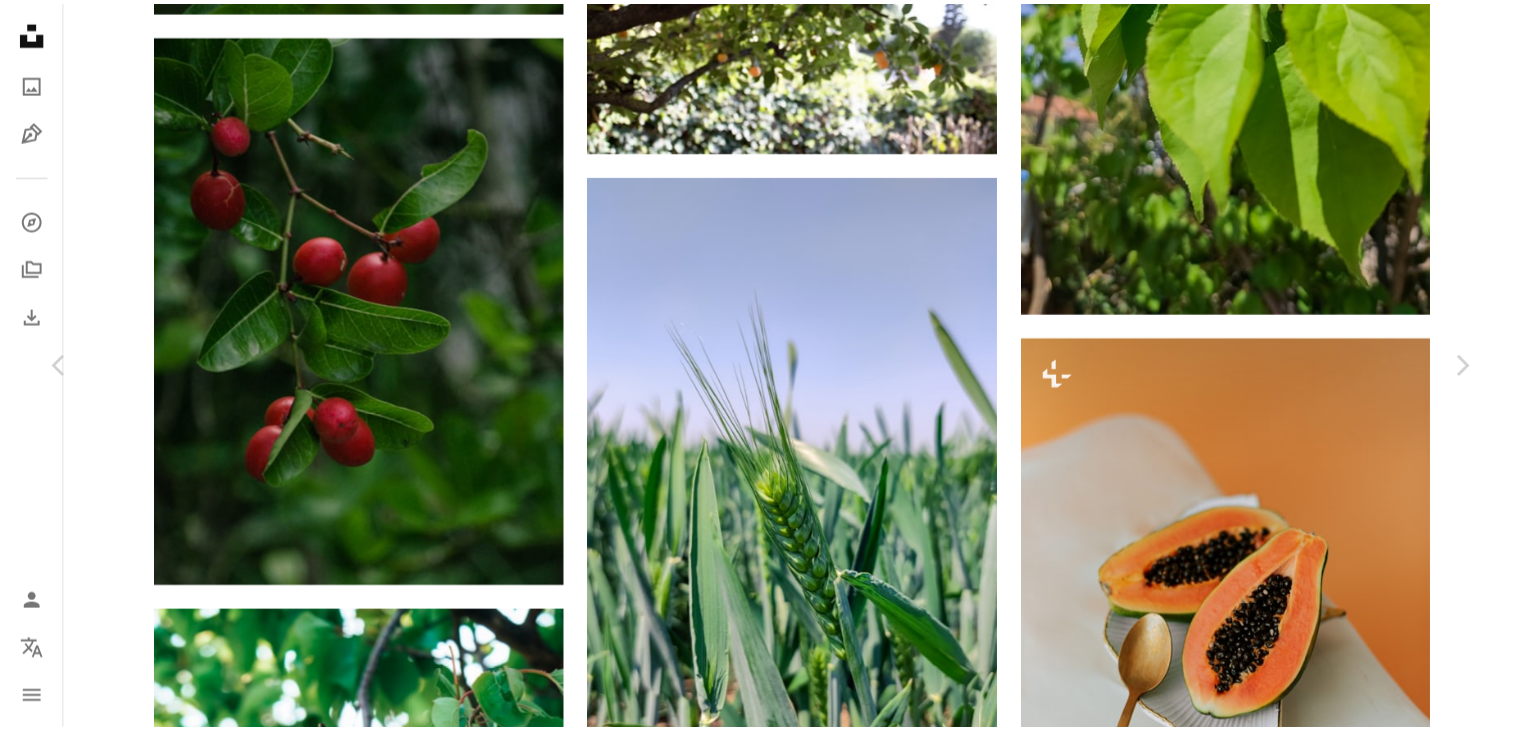 scroll, scrollTop: 1773, scrollLeft: 0, axis: vertical 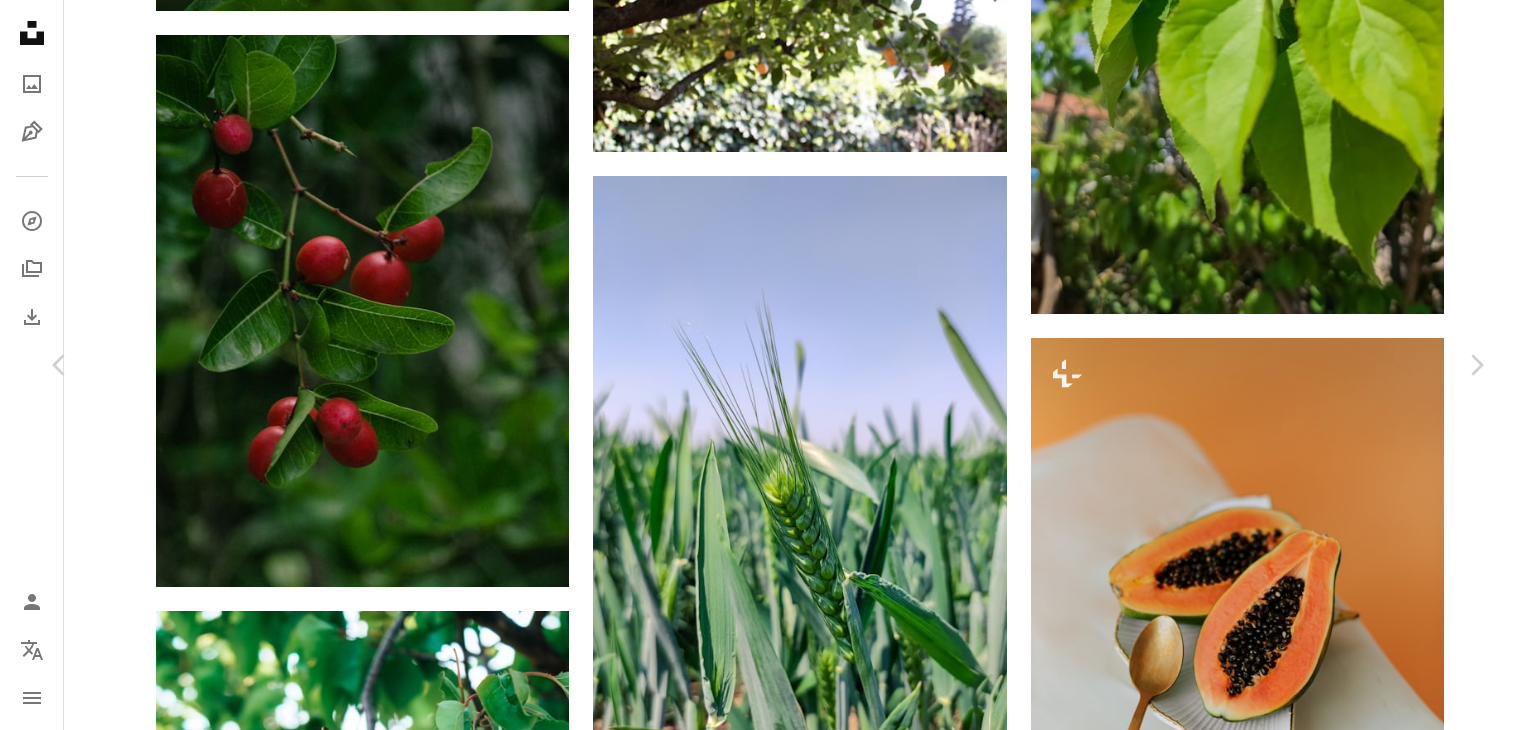 click on "[PLACE] [PLACE]" at bounding box center (768, 6277) 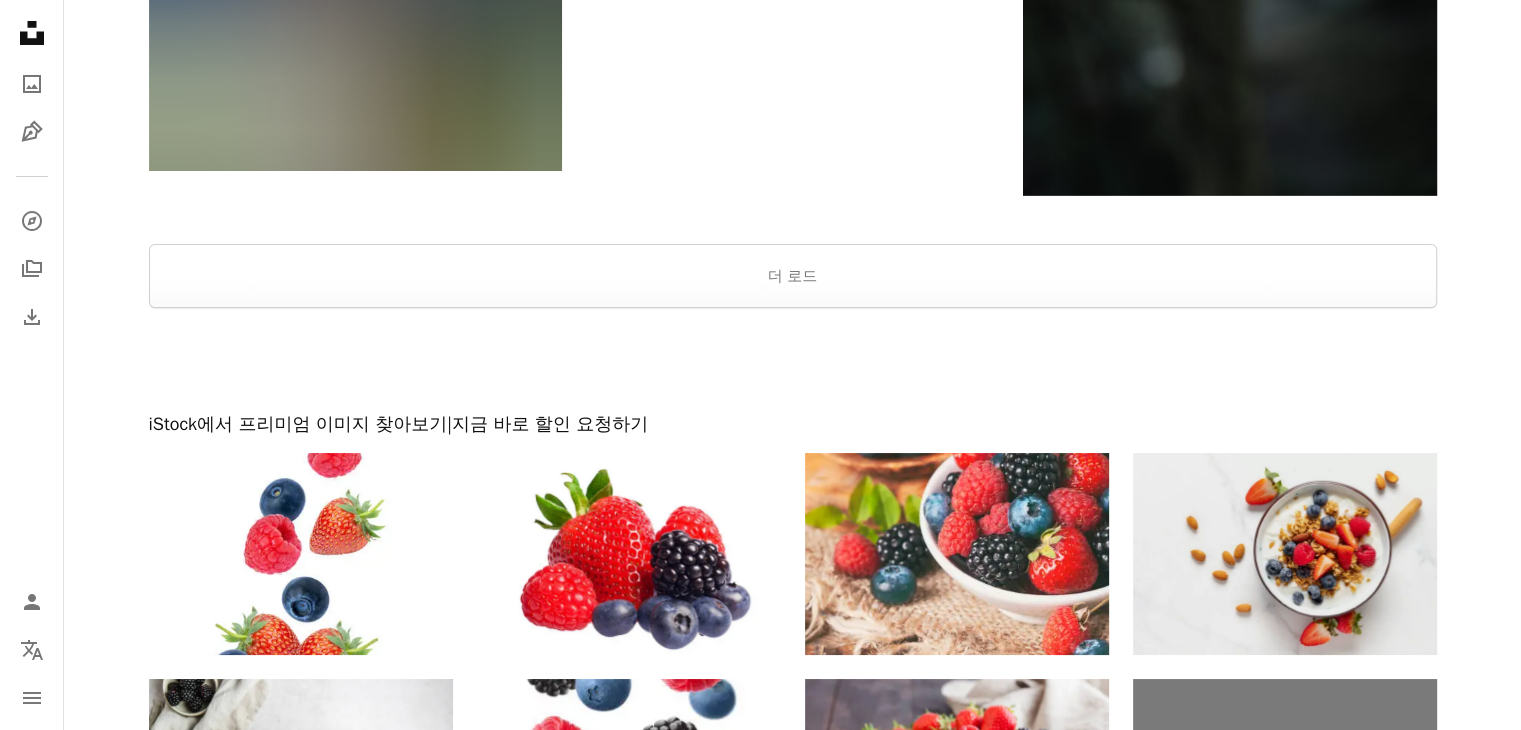 scroll, scrollTop: 7500, scrollLeft: 0, axis: vertical 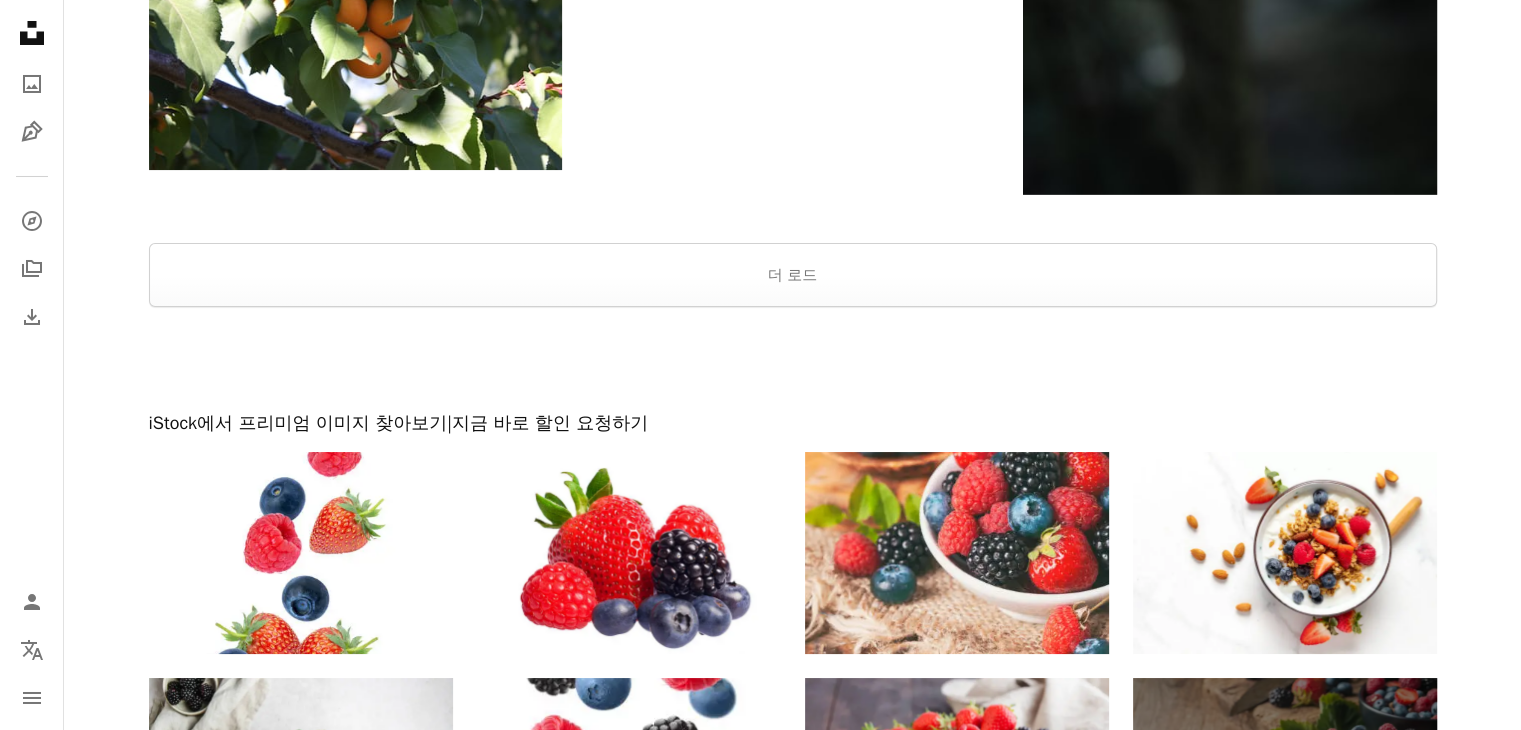 click at bounding box center [792, 359] 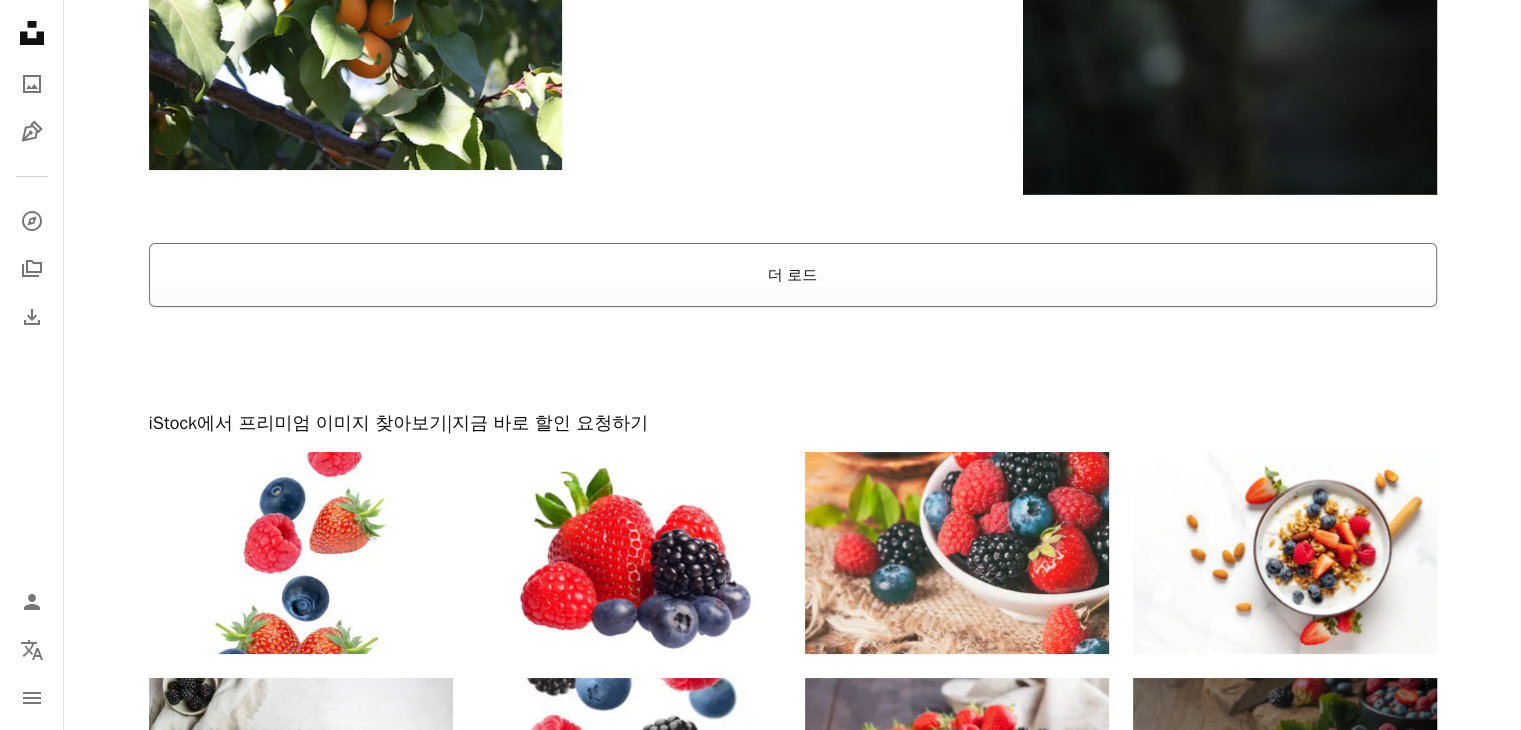 click on "더 로드" at bounding box center (793, 275) 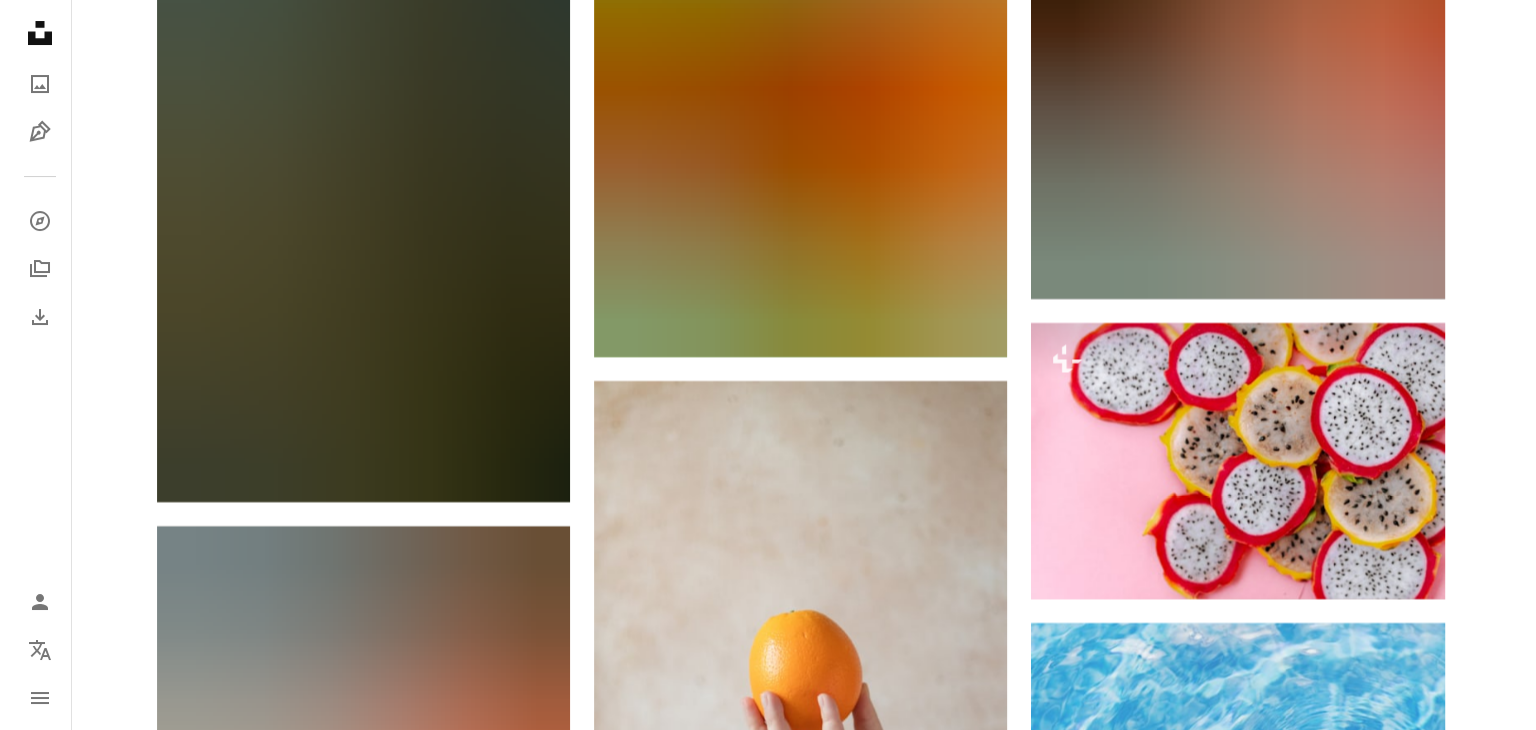 scroll, scrollTop: 15300, scrollLeft: 0, axis: vertical 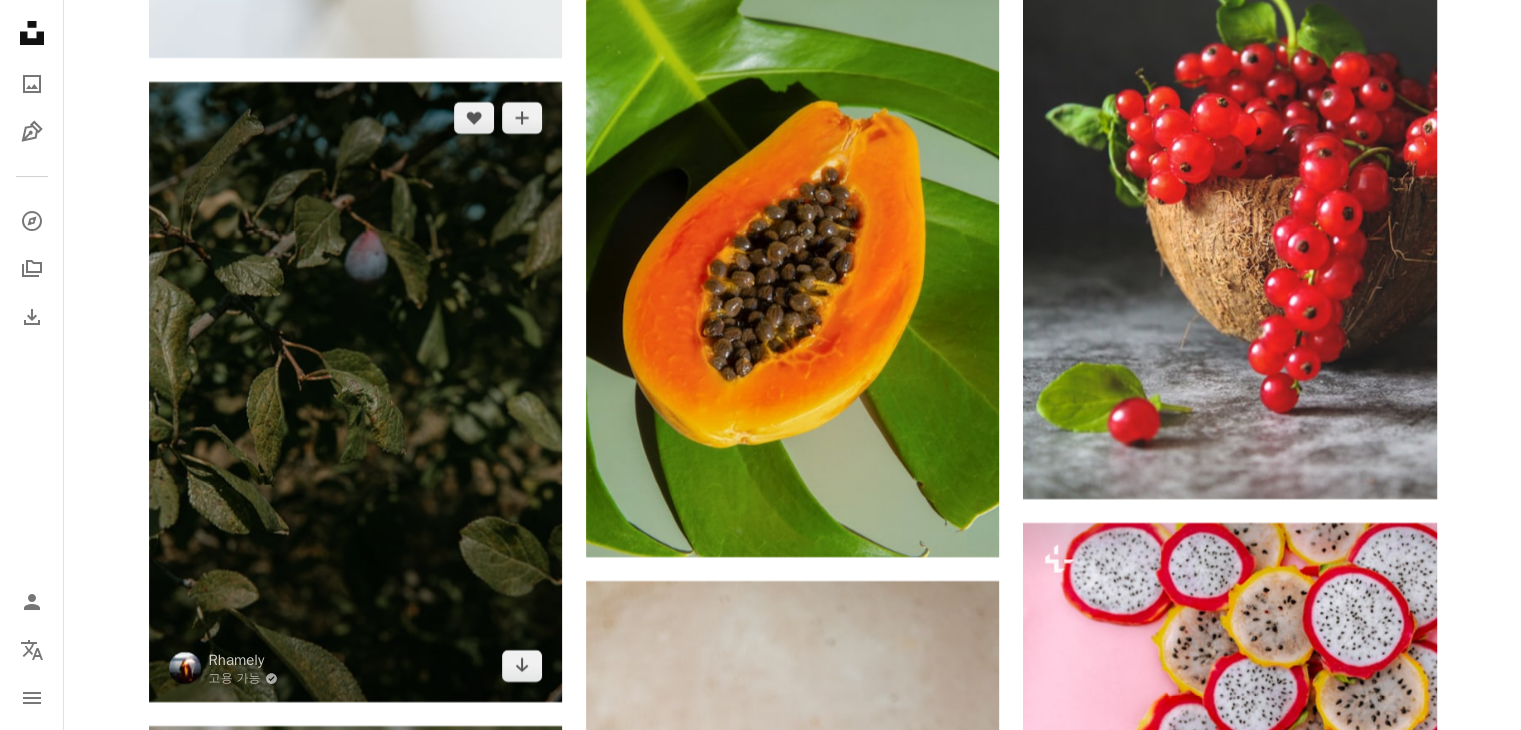 click at bounding box center [355, 392] 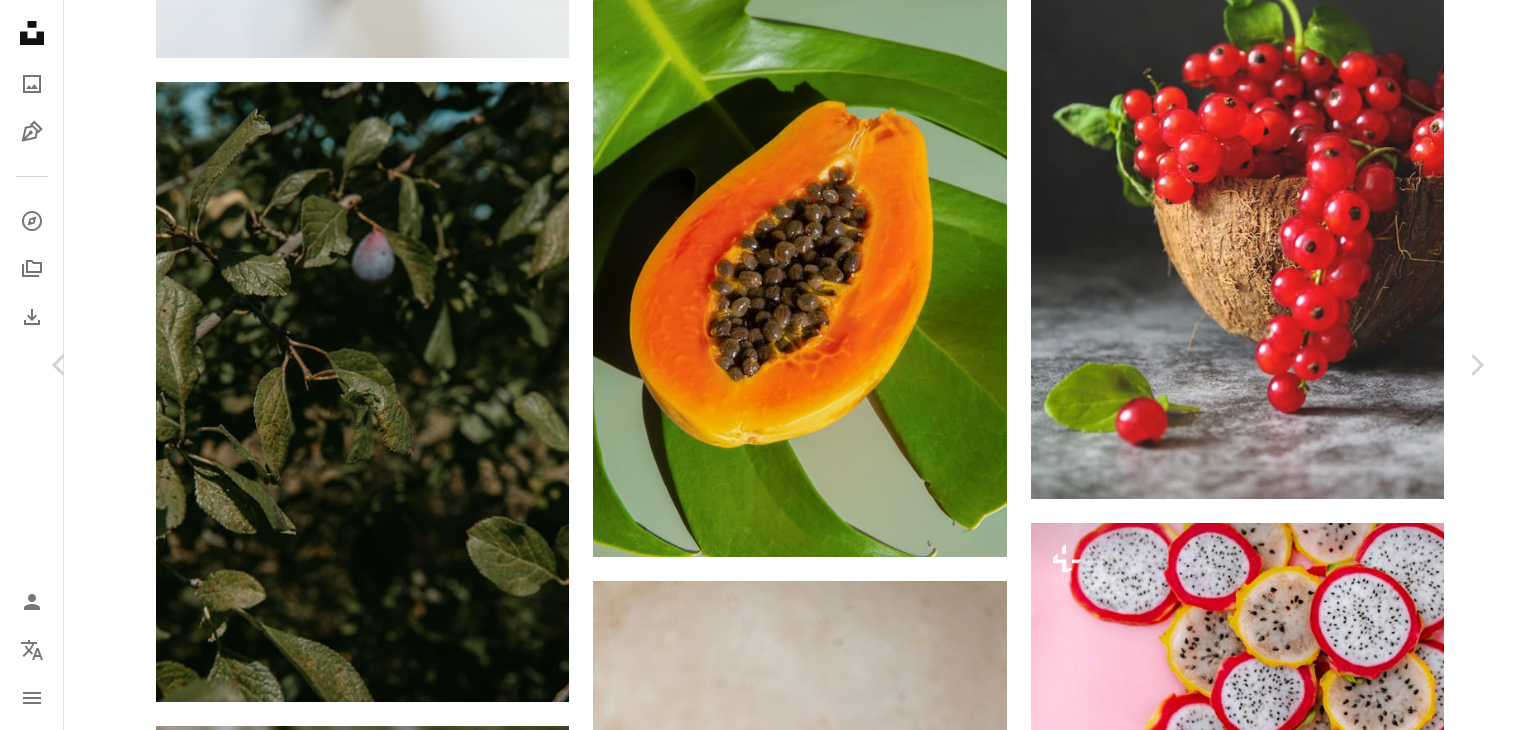 scroll, scrollTop: 2800, scrollLeft: 0, axis: vertical 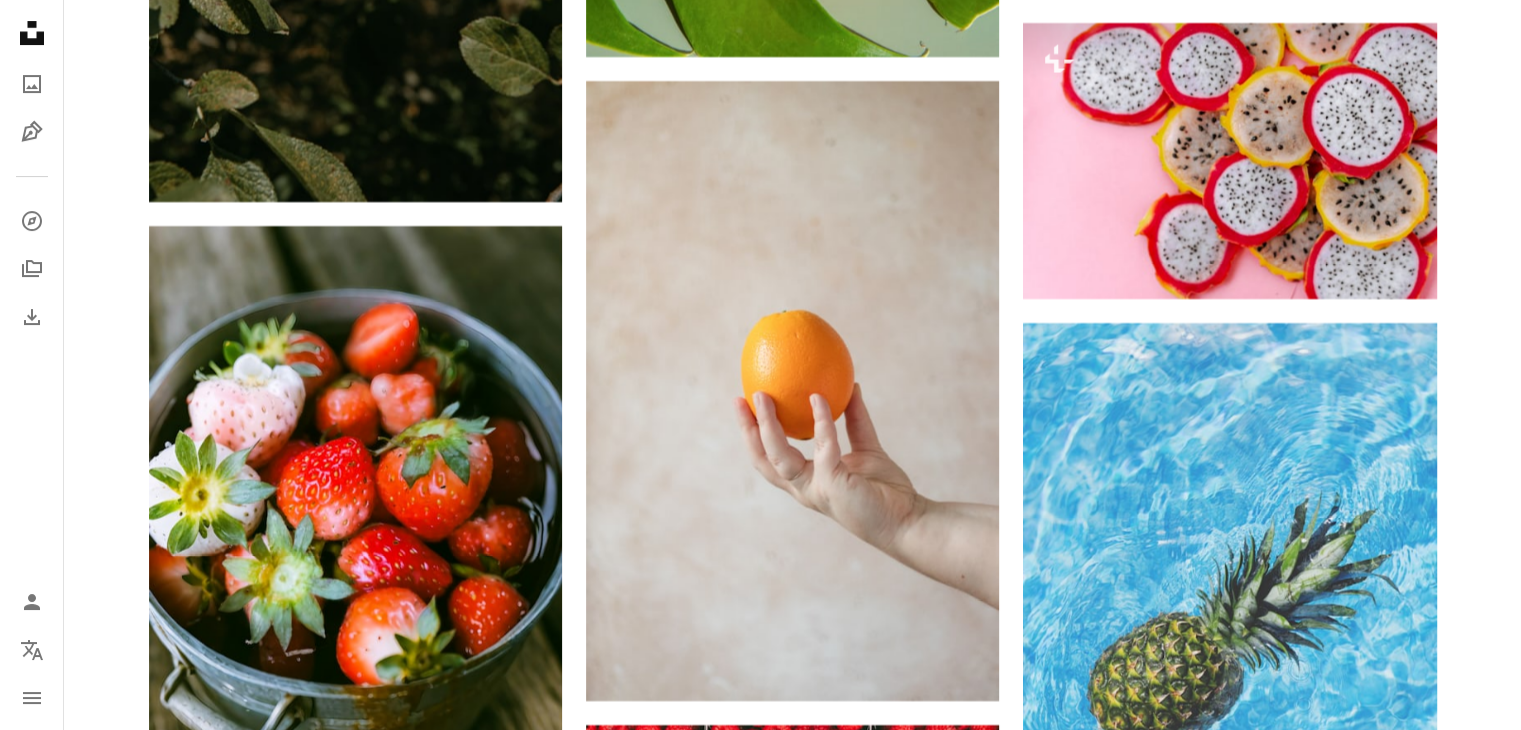 click on "[PLACE] [PLACE]" at bounding box center (792, -5281) 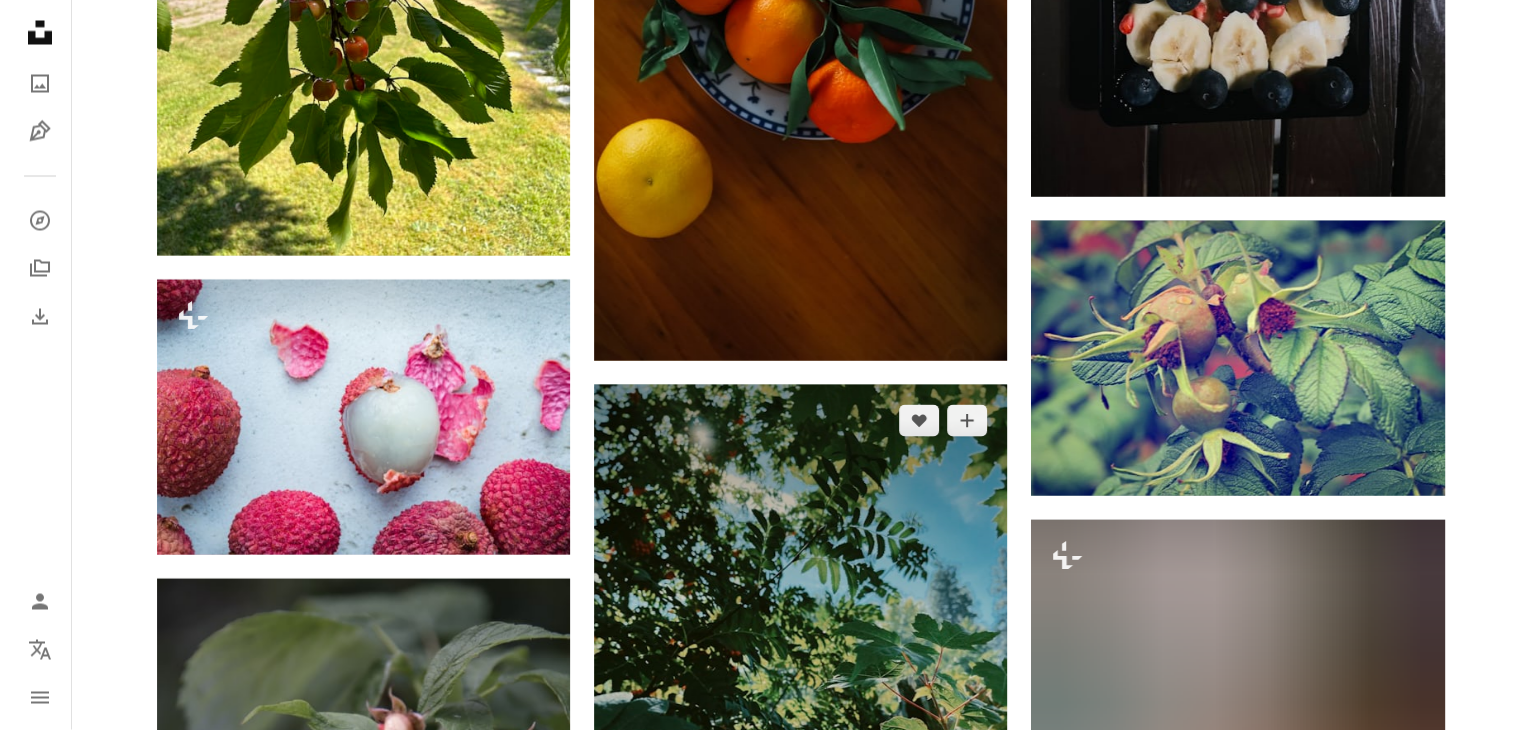 scroll, scrollTop: 34500, scrollLeft: 0, axis: vertical 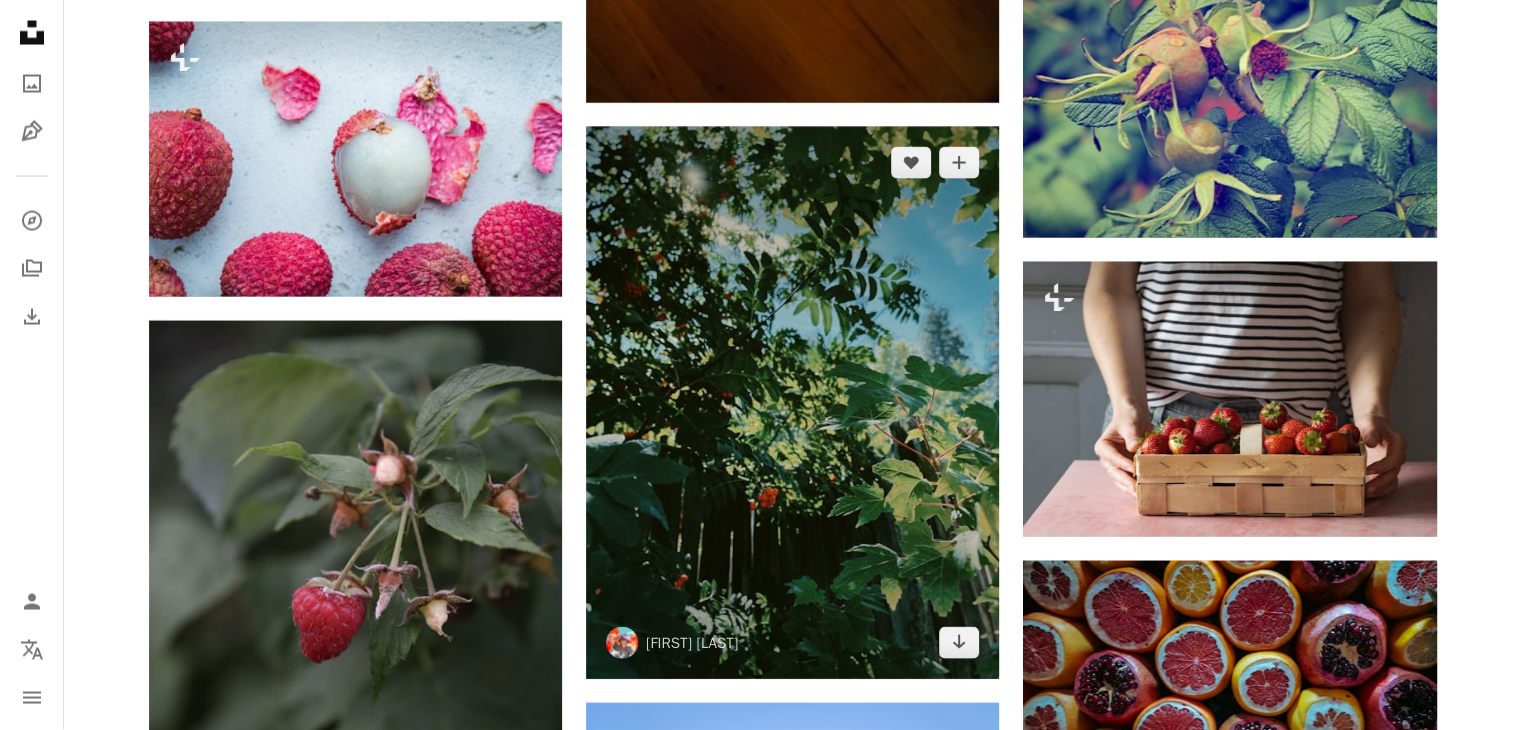 click at bounding box center [792, 402] 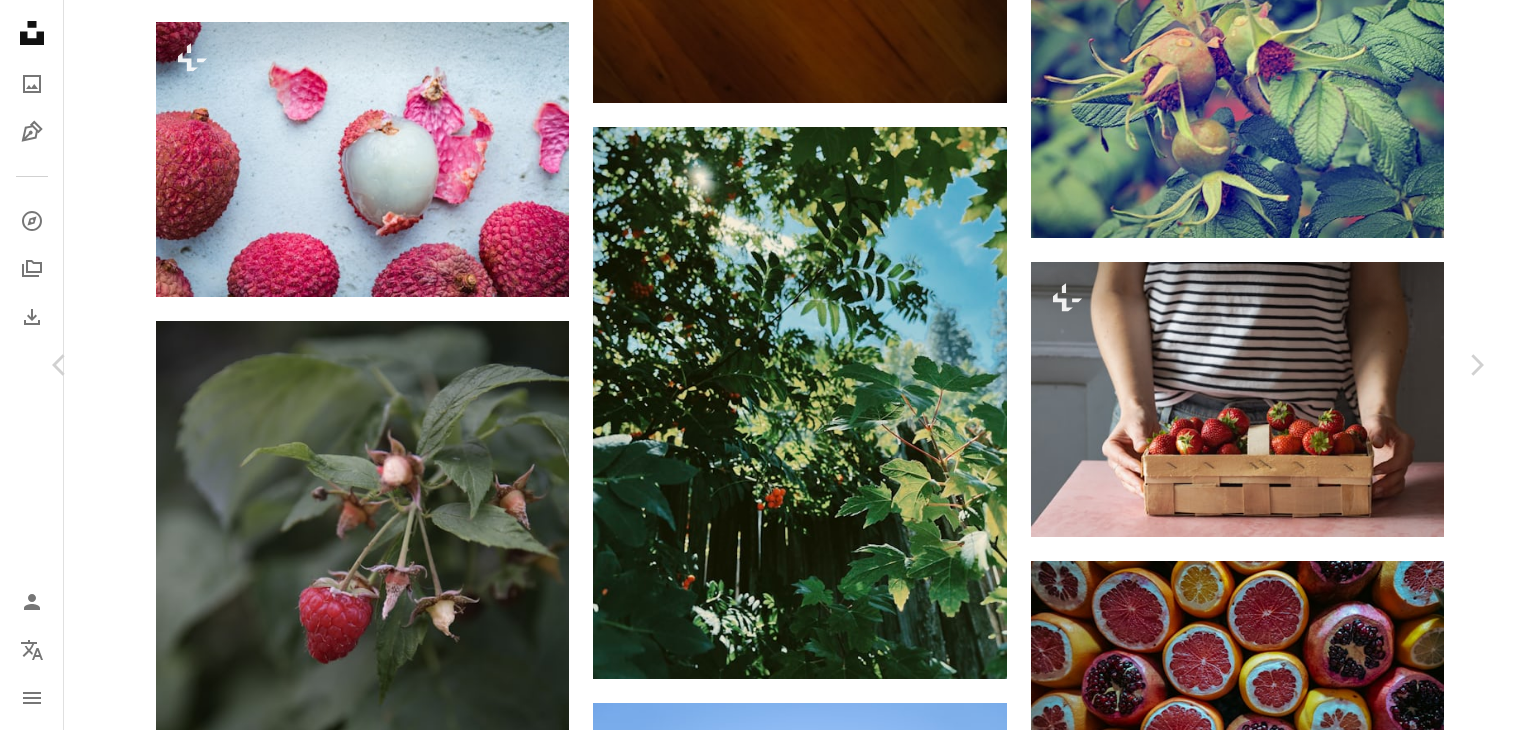 scroll, scrollTop: 0, scrollLeft: 0, axis: both 